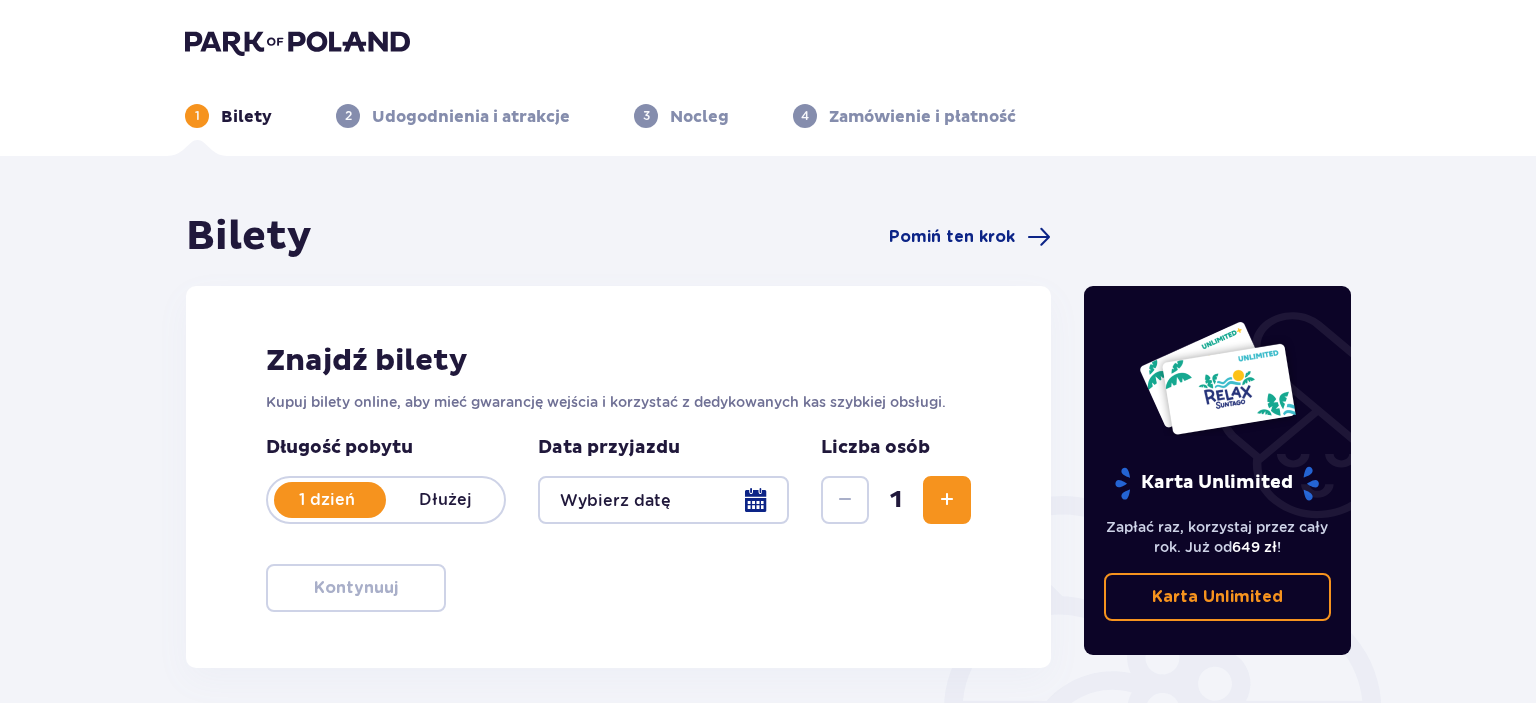 scroll, scrollTop: 0, scrollLeft: 0, axis: both 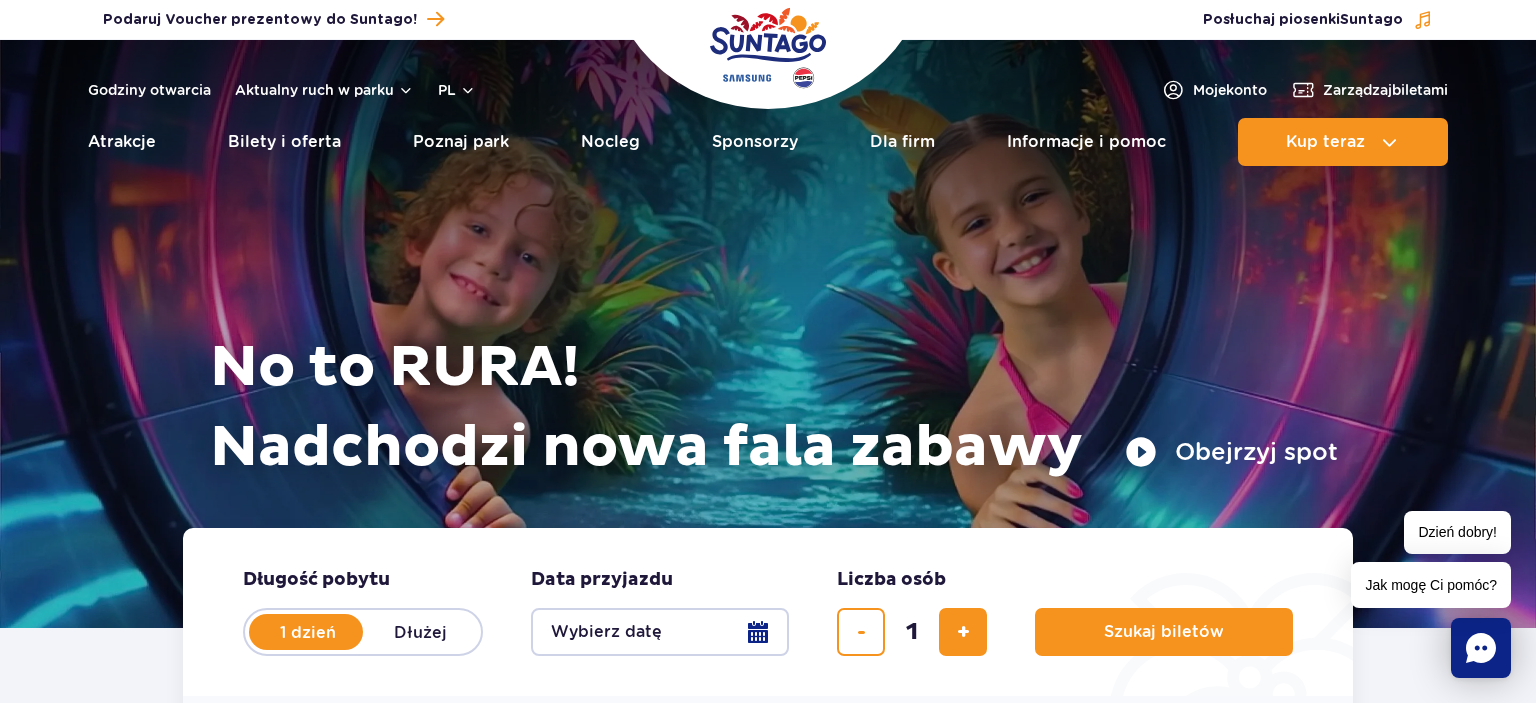 click at bounding box center (768, 334) 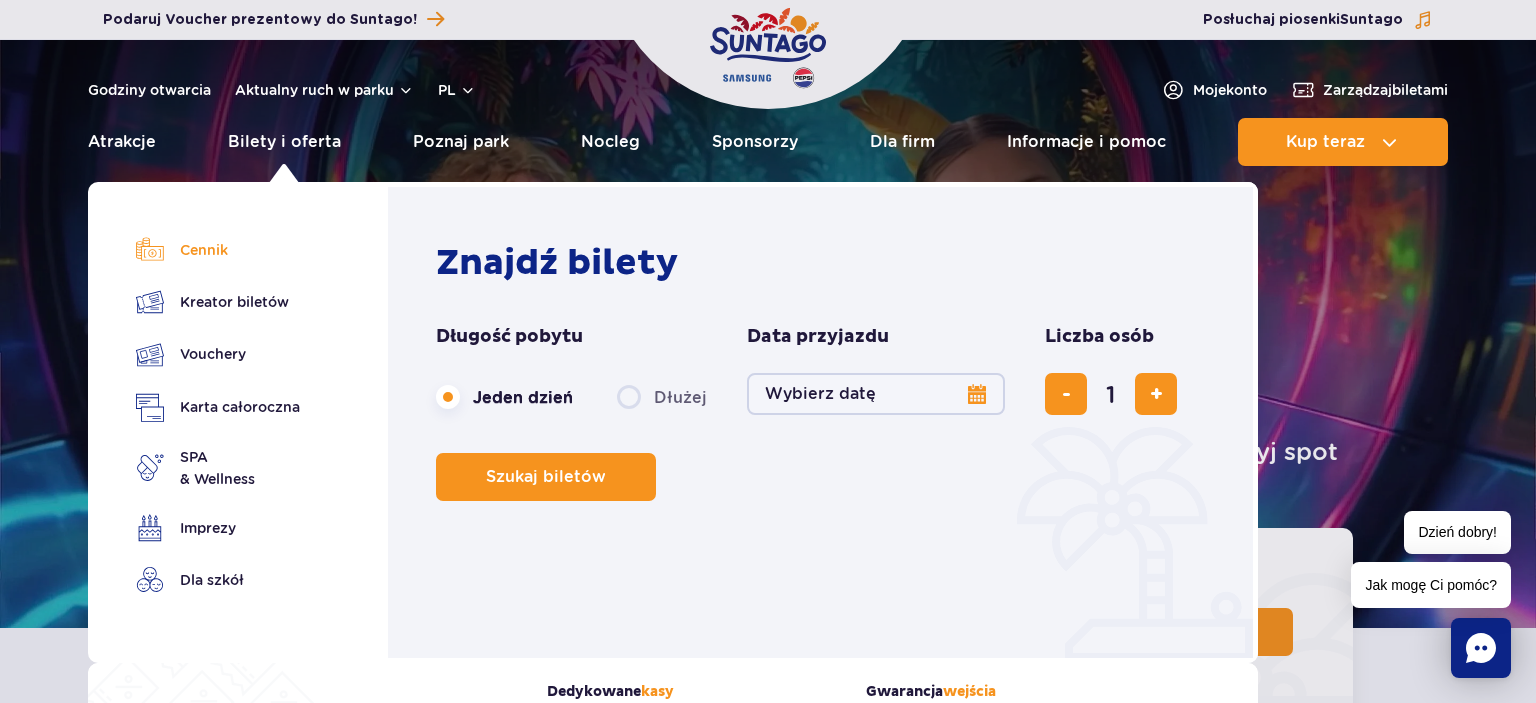 click on "Cennik" at bounding box center (218, 250) 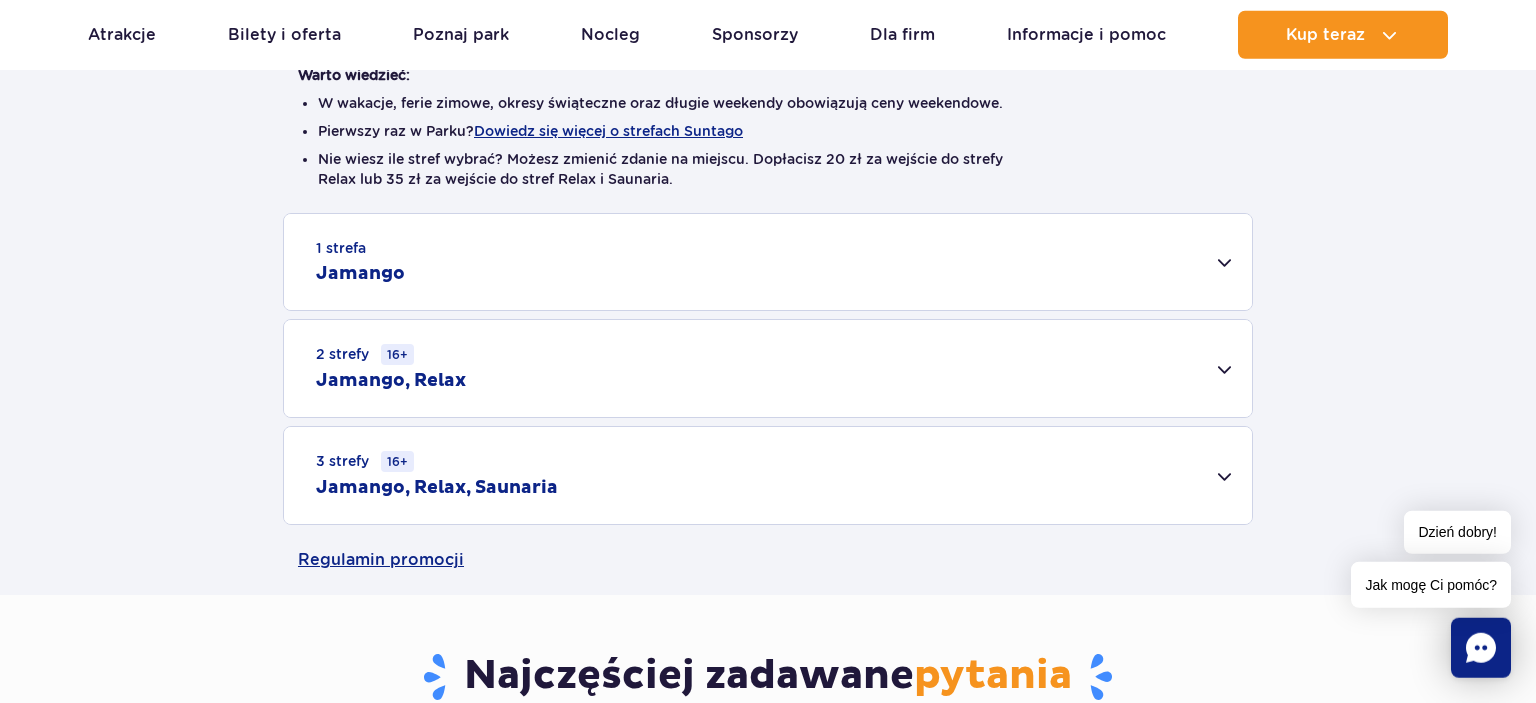 scroll, scrollTop: 633, scrollLeft: 0, axis: vertical 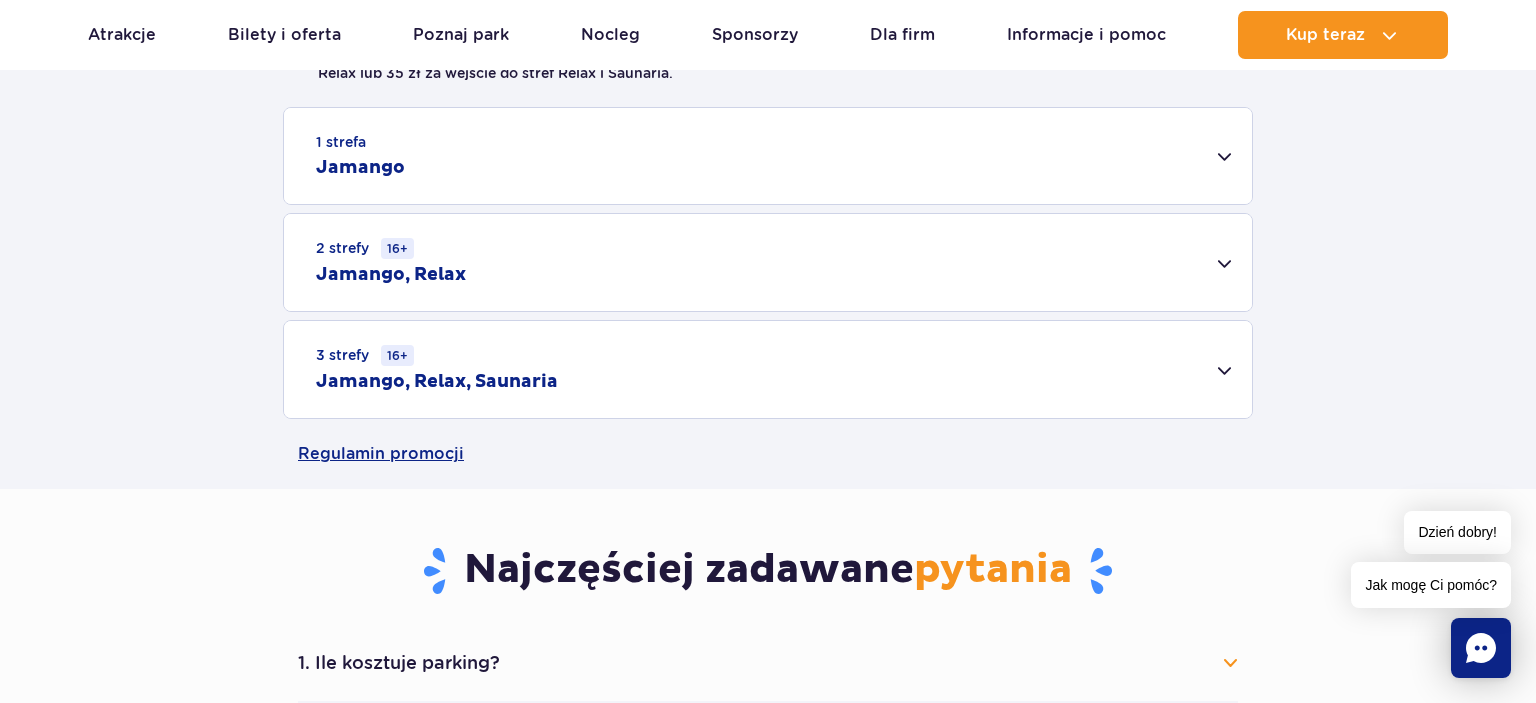 click on "2 strefy  16+
Jamango, Relax" at bounding box center (768, 262) 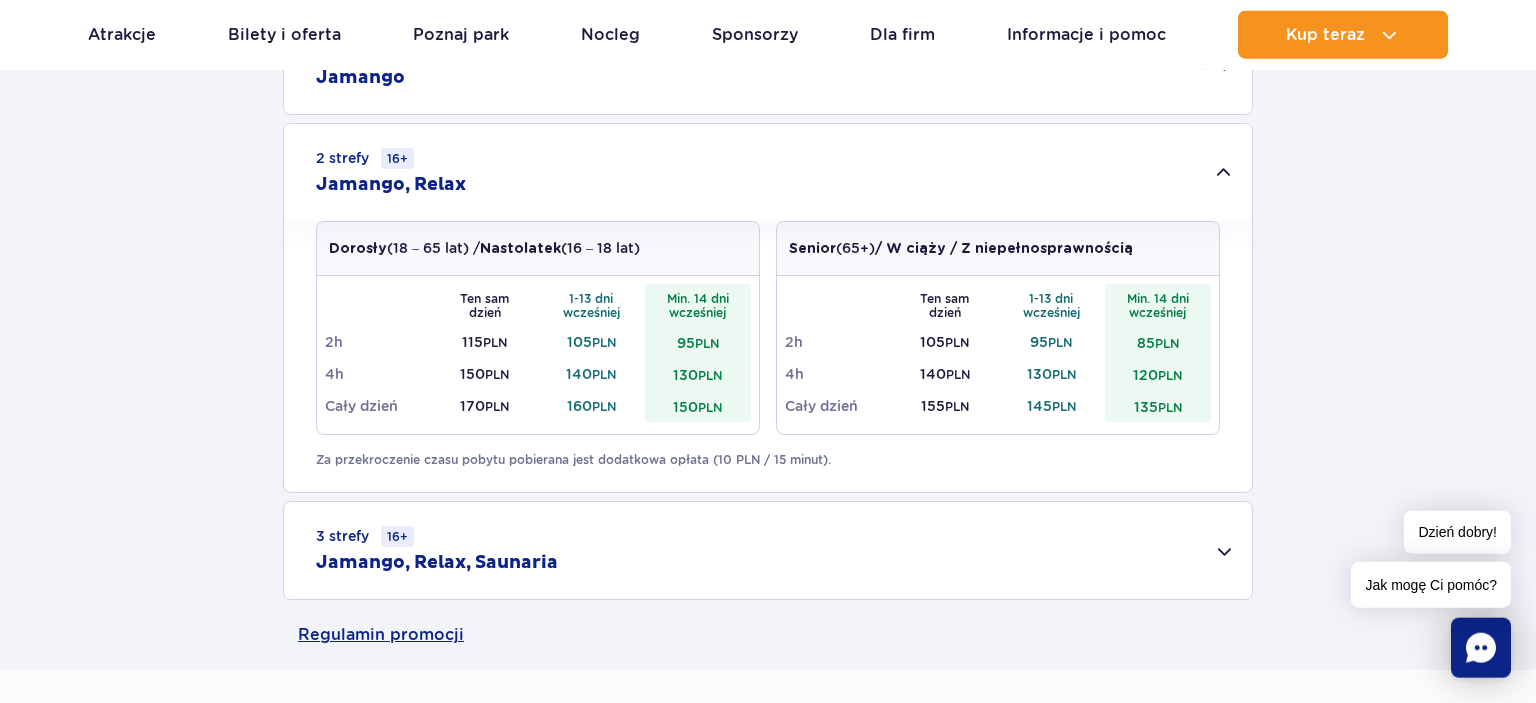 scroll, scrollTop: 739, scrollLeft: 0, axis: vertical 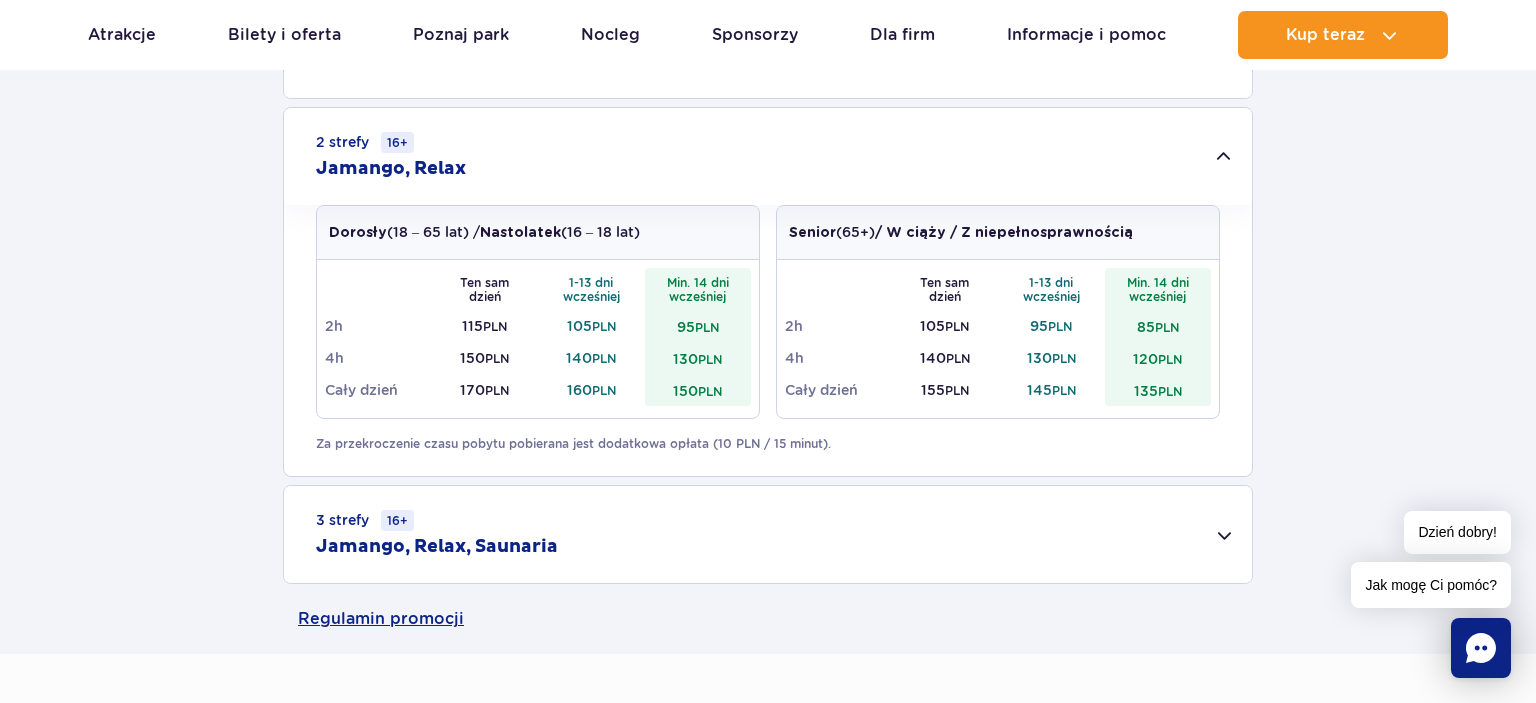 click on "3 strefy  16+
Jamango, Relax, Saunaria" at bounding box center [768, 534] 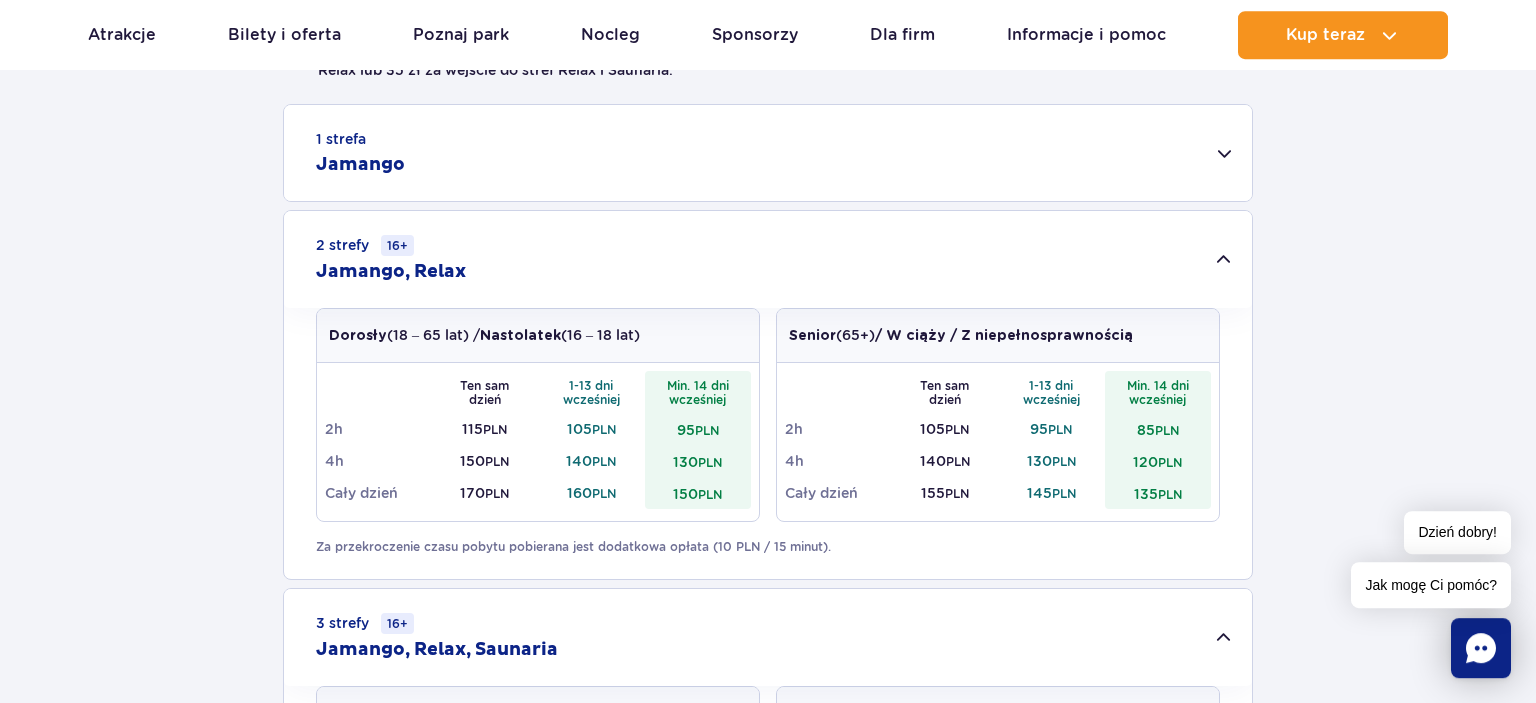 scroll, scrollTop: 633, scrollLeft: 0, axis: vertical 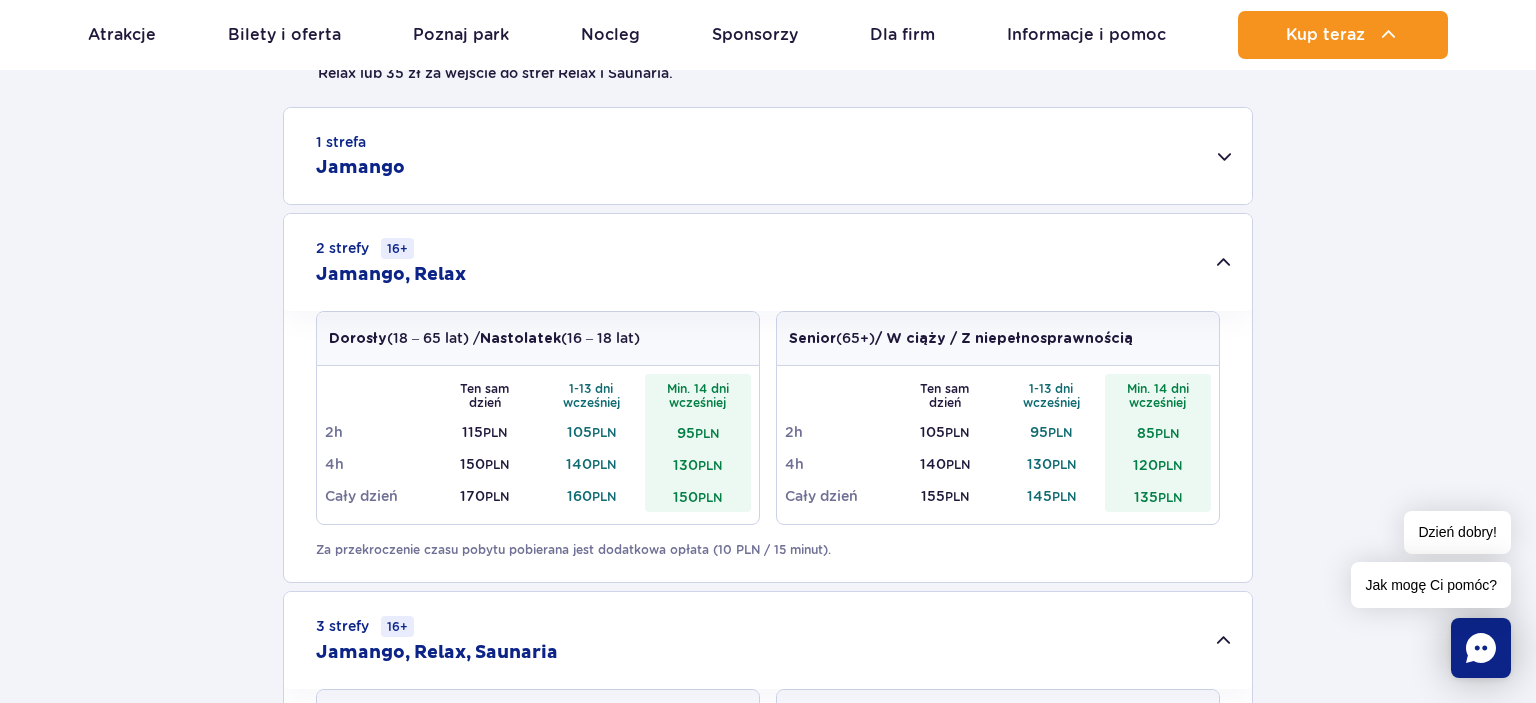 click on "1 strefa
Jamango
Dorosły  (18 – 65 lat) /  Nastolatek  (16 – 18 lat)
Ten sam dzień
1-13 dni wcześniej
Min. 14 dni wcześniej
2h 95  PLN 85  PLN 75  PLN
4h 130  PLN 120  PLN 110  PLN
Cały dzień 150  PLN 140  PLN 130  PLN
Dziecko do 16 lat  (powyżej 120 cm)
Ten sam dzień
1-13 dni wcześniej
Min. 14 dni wcześniej
2h 80  PLN 70  PLN 60  PLN
4h 115  PLN 105  PLN 95  PLN
Cały dzień 130  PLN PLN" at bounding box center (768, 534) 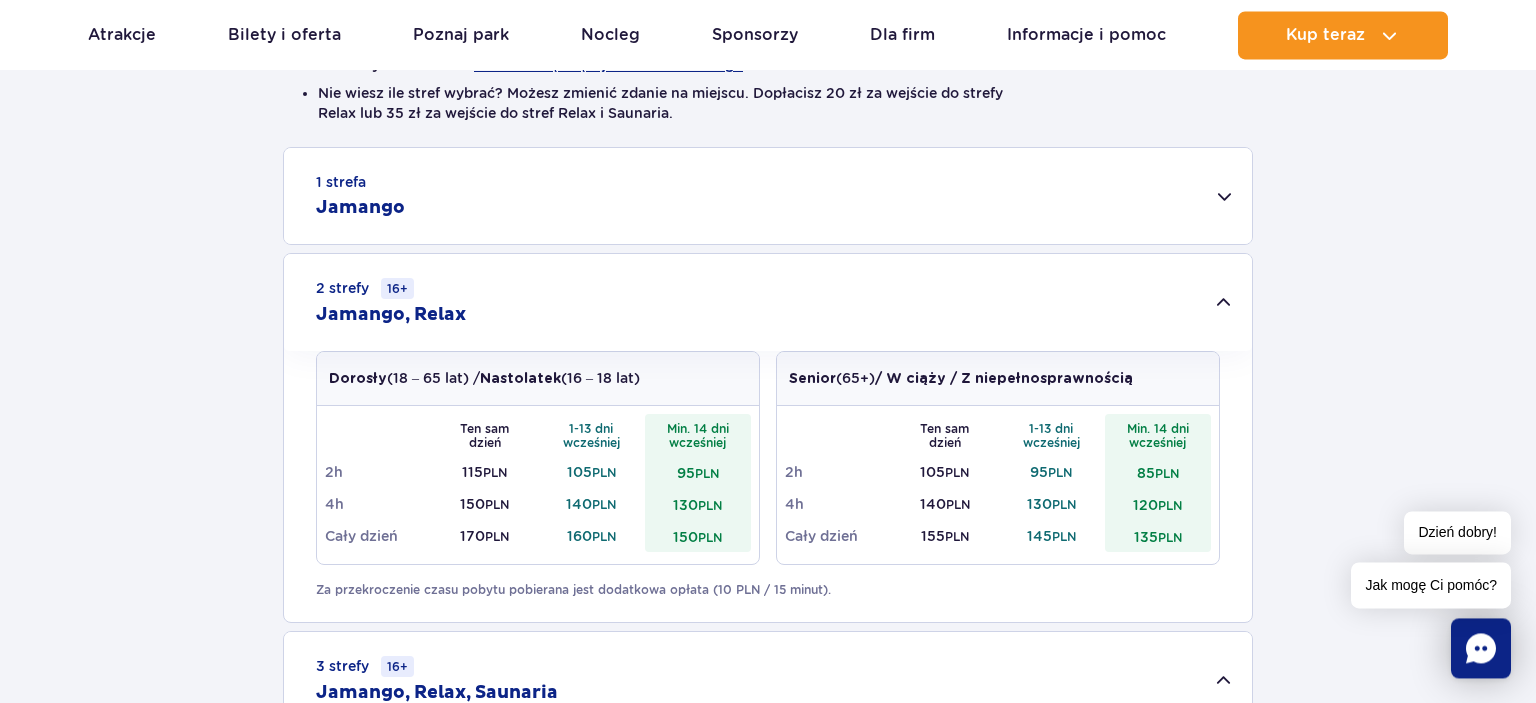 scroll, scrollTop: 316, scrollLeft: 0, axis: vertical 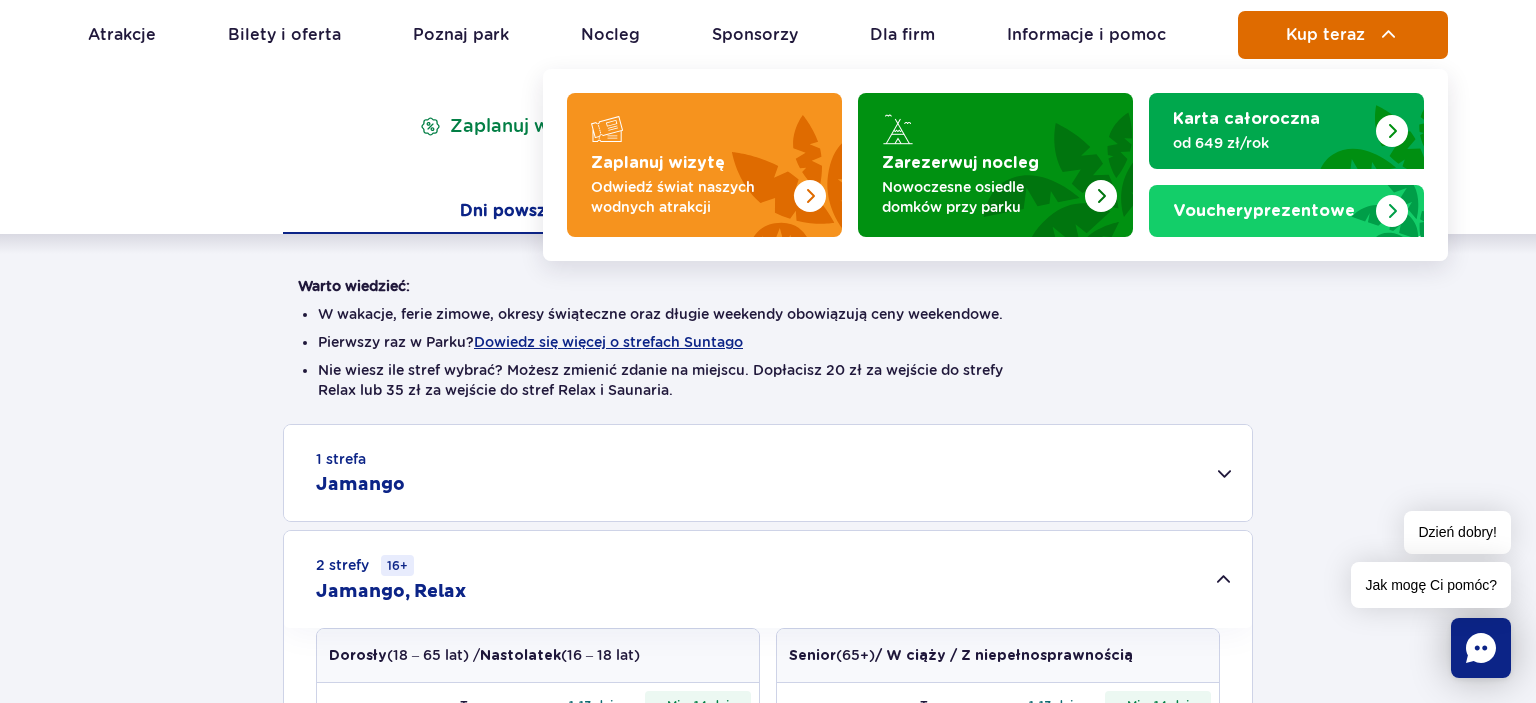 click on "Kup teraz" at bounding box center [1325, 35] 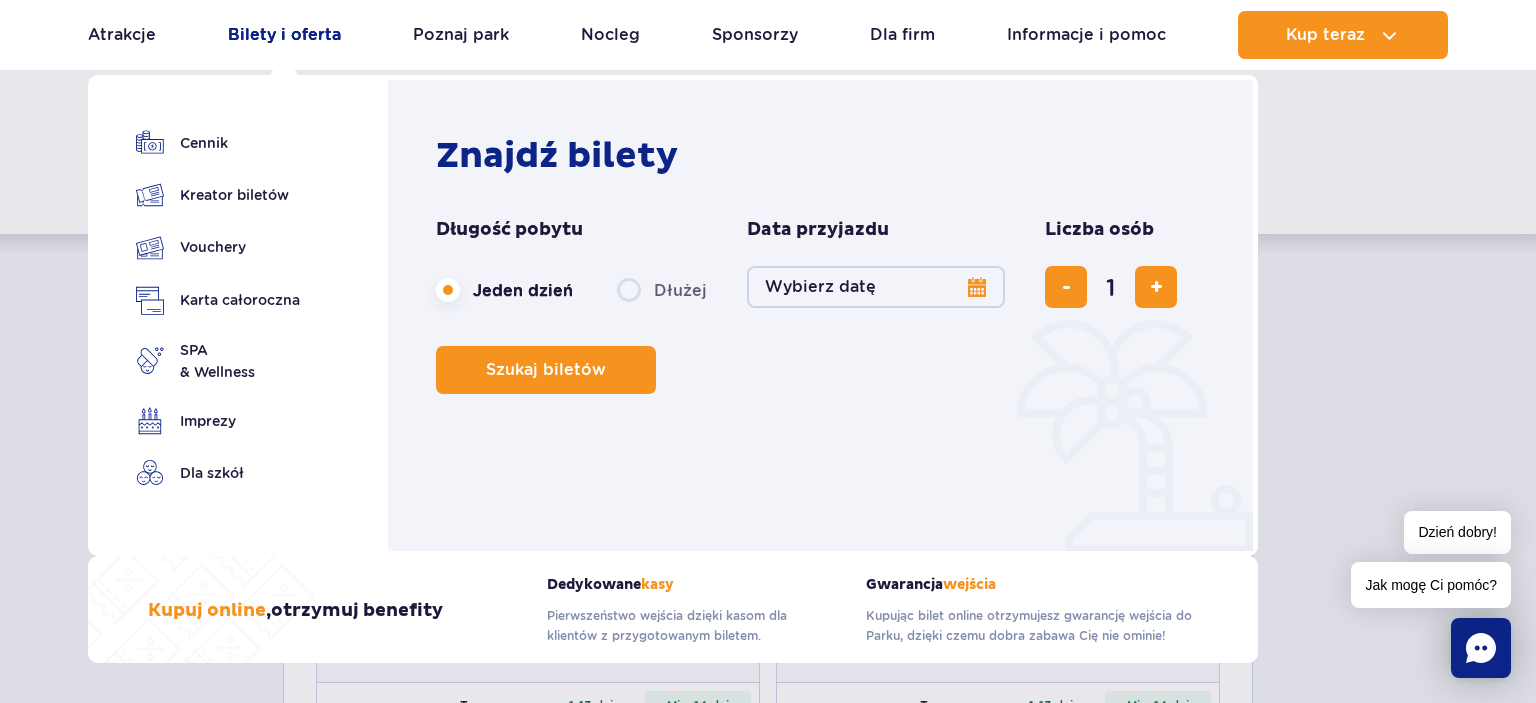 click on "Bilety i oferta" at bounding box center [284, 35] 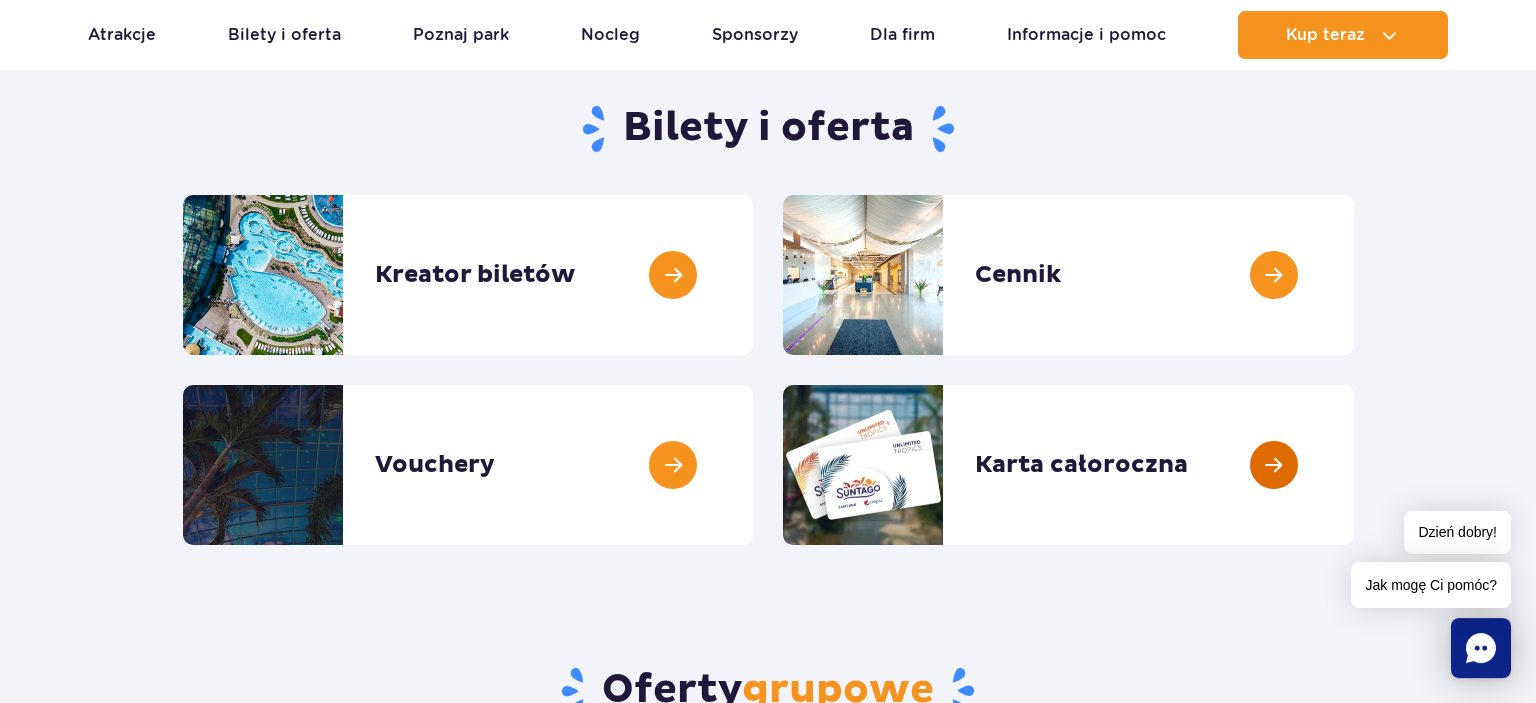 scroll, scrollTop: 211, scrollLeft: 0, axis: vertical 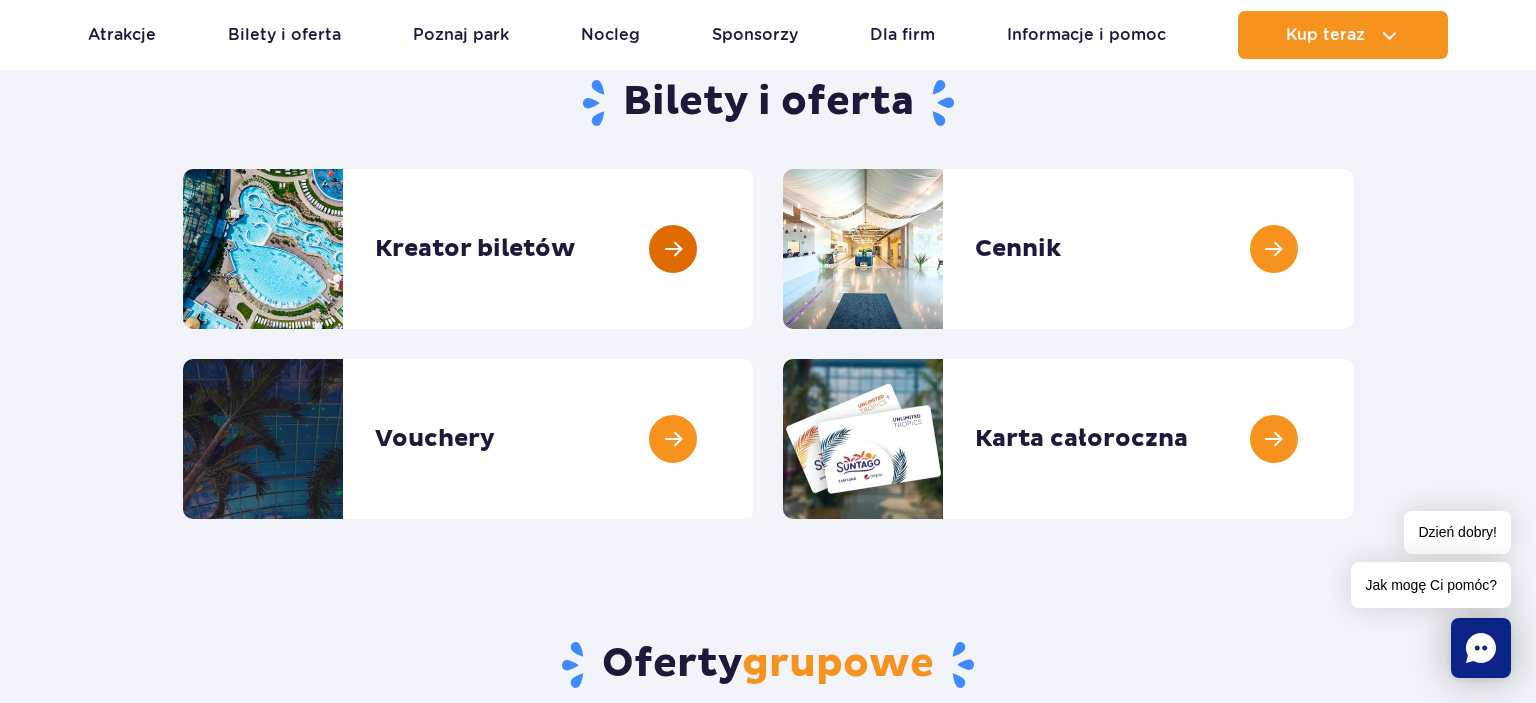 click at bounding box center [753, 249] 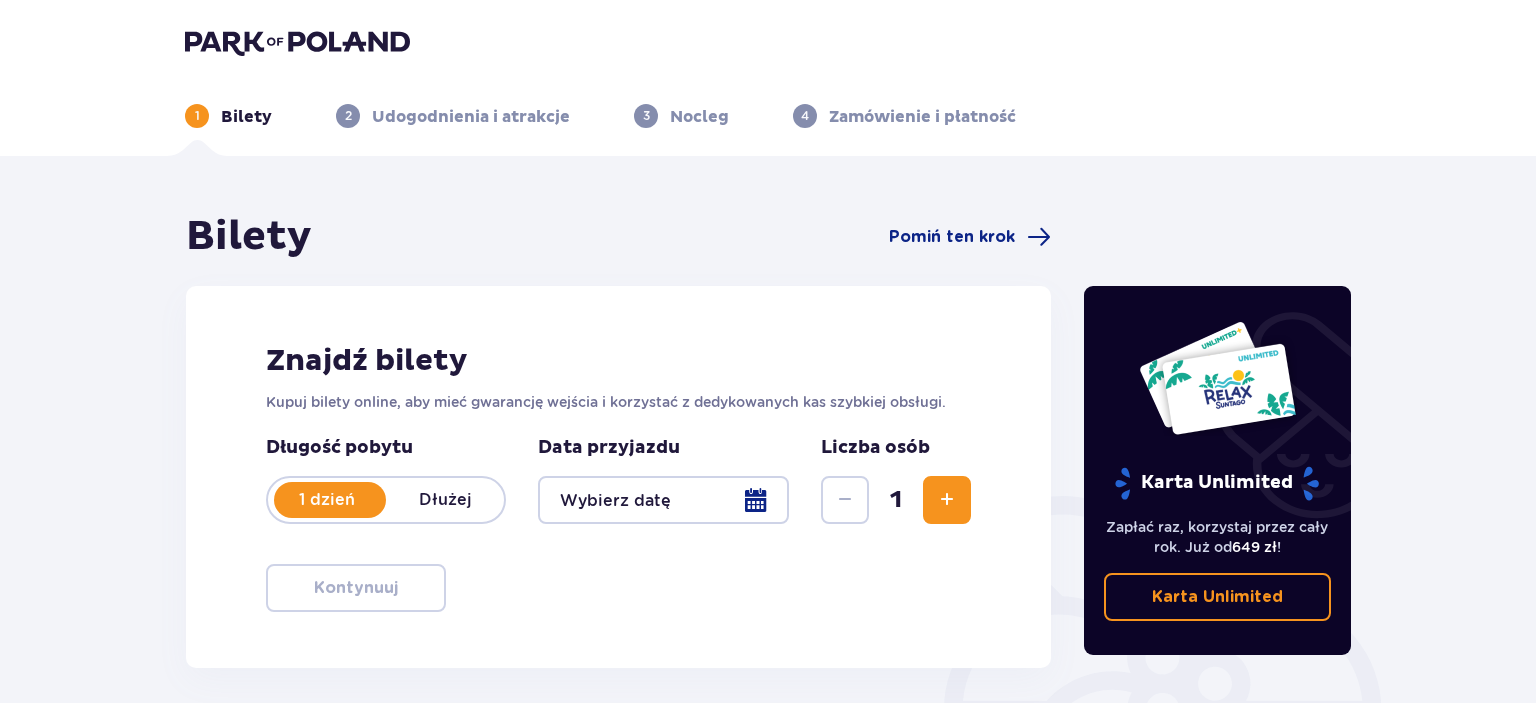 scroll, scrollTop: 0, scrollLeft: 0, axis: both 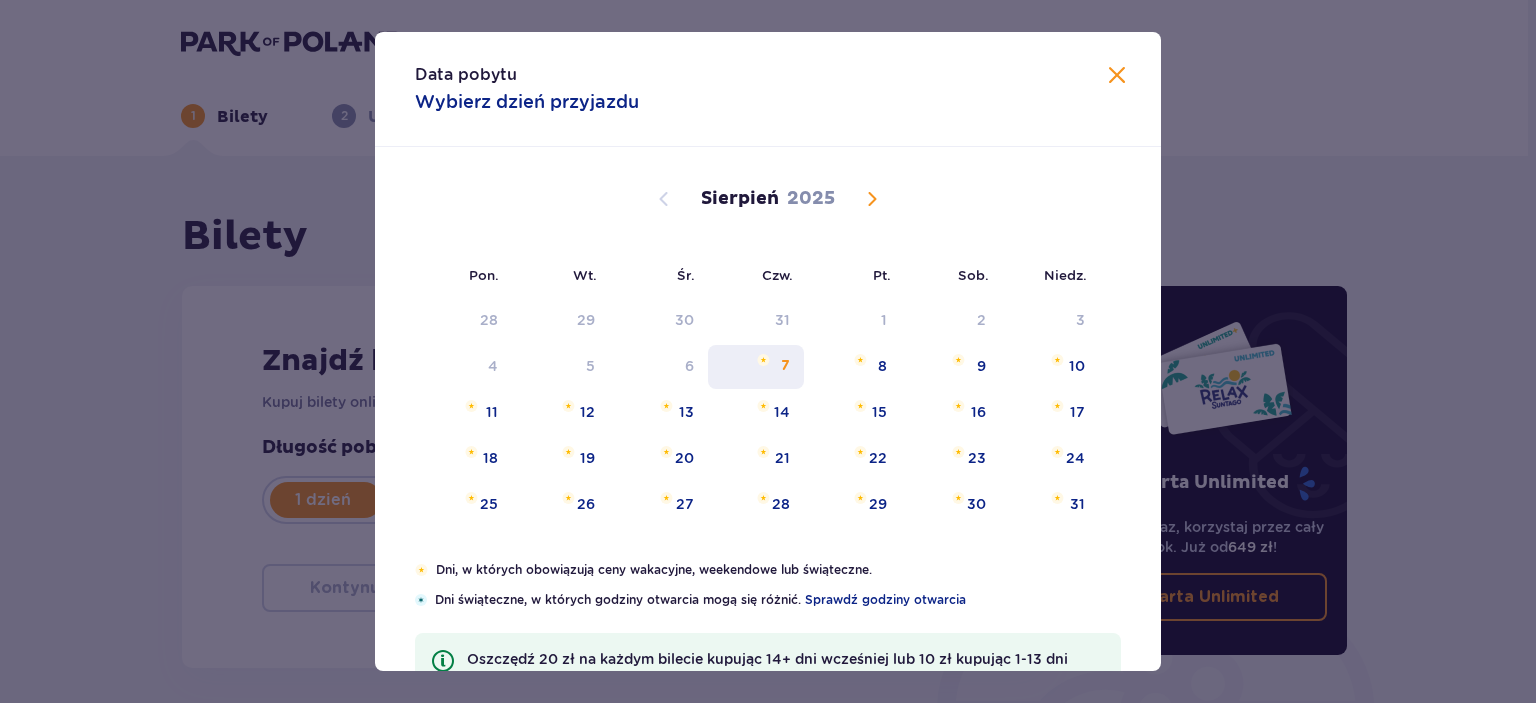 click on "7" at bounding box center (785, 366) 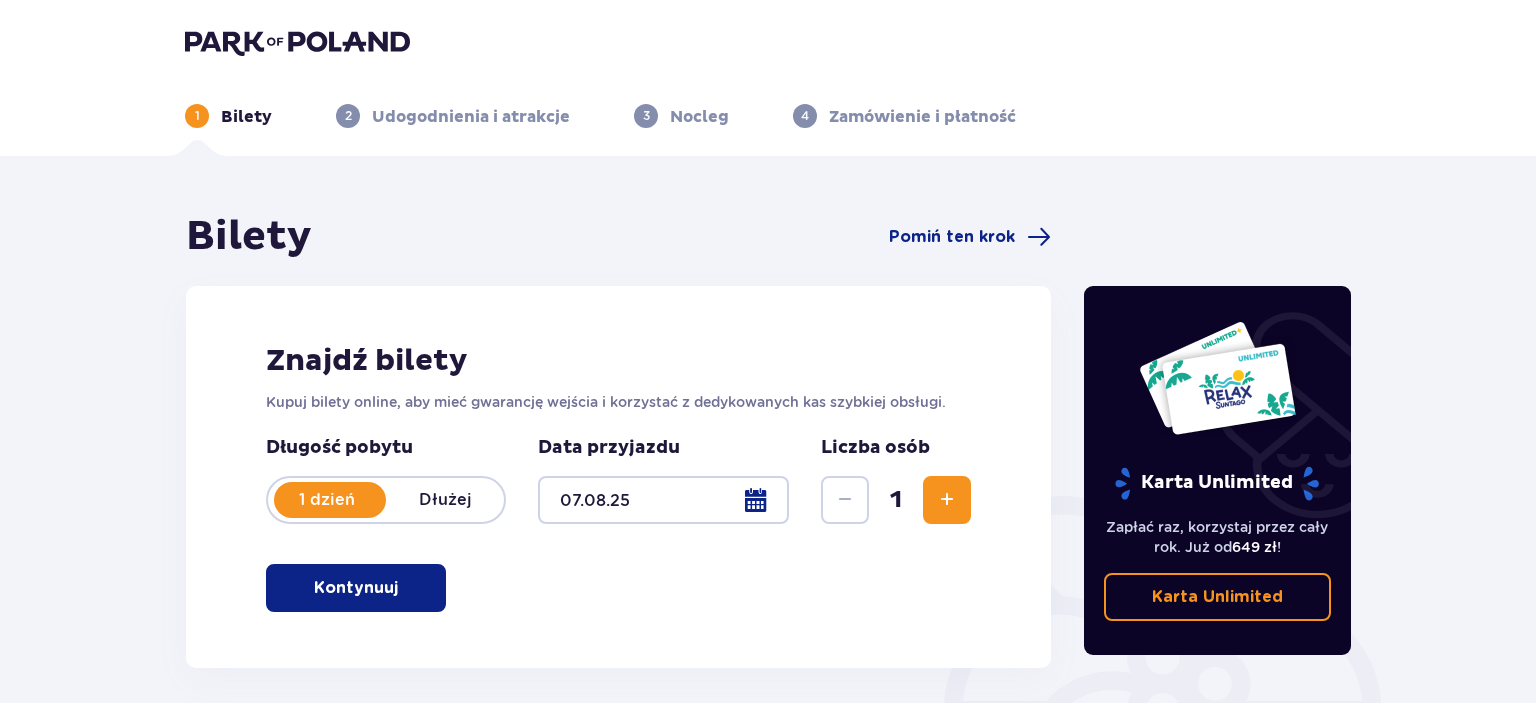 click at bounding box center [663, 500] 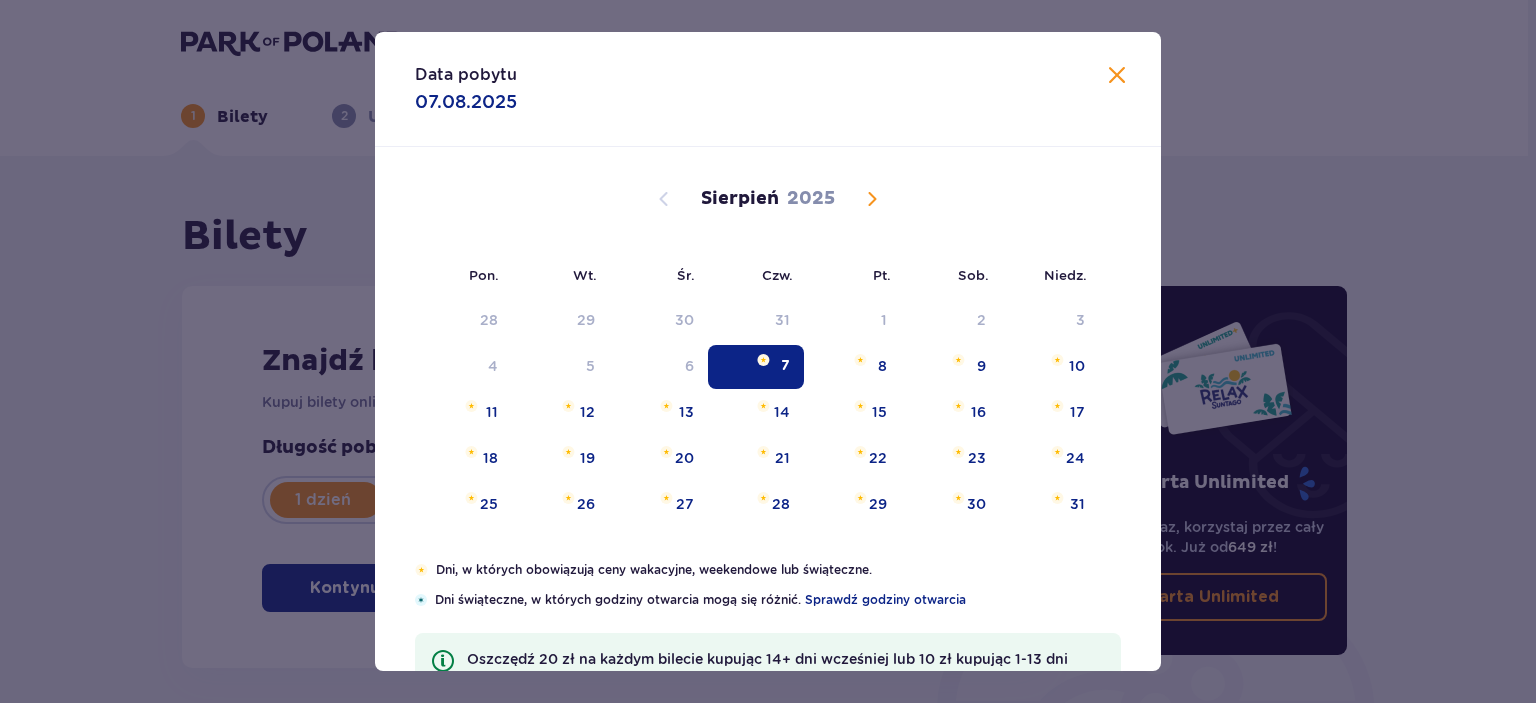 click on "7" at bounding box center (756, 367) 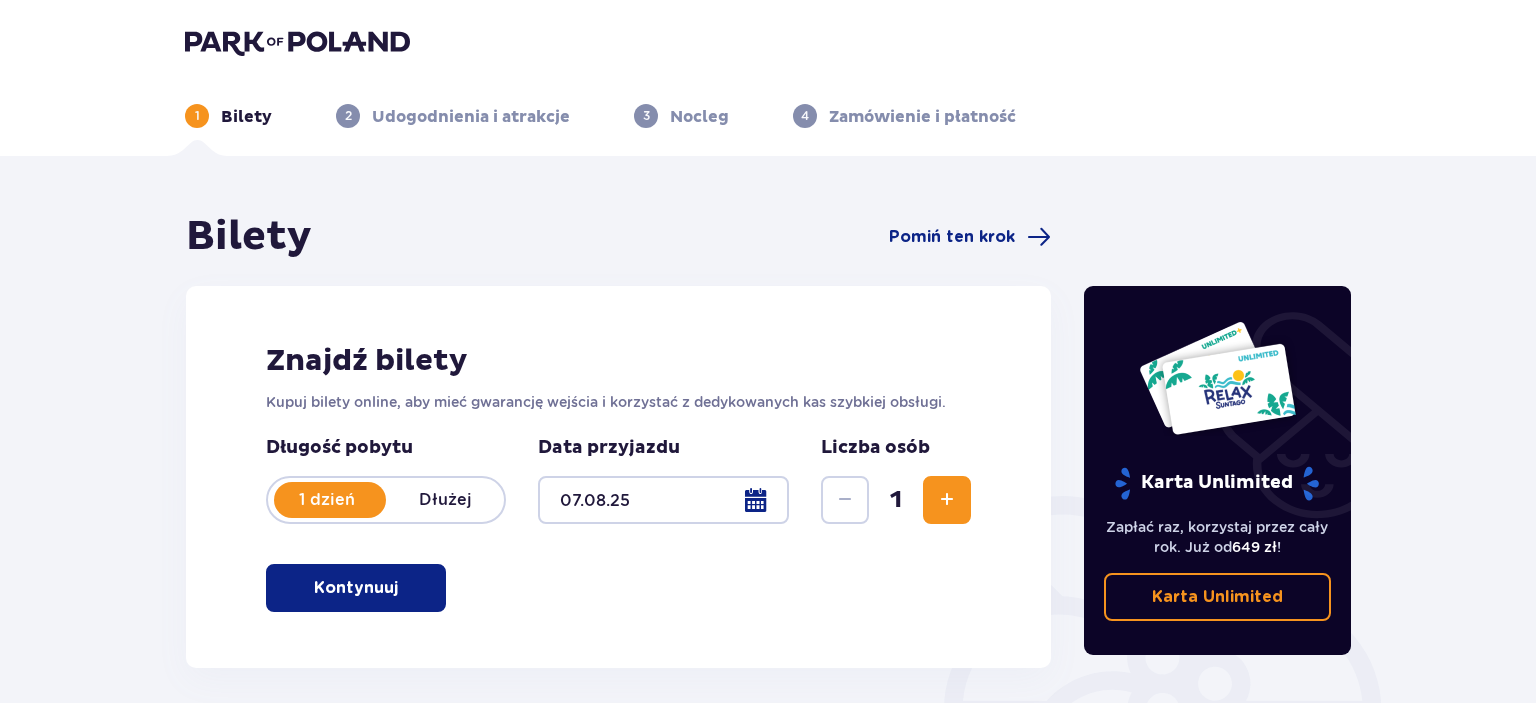 click at bounding box center (947, 500) 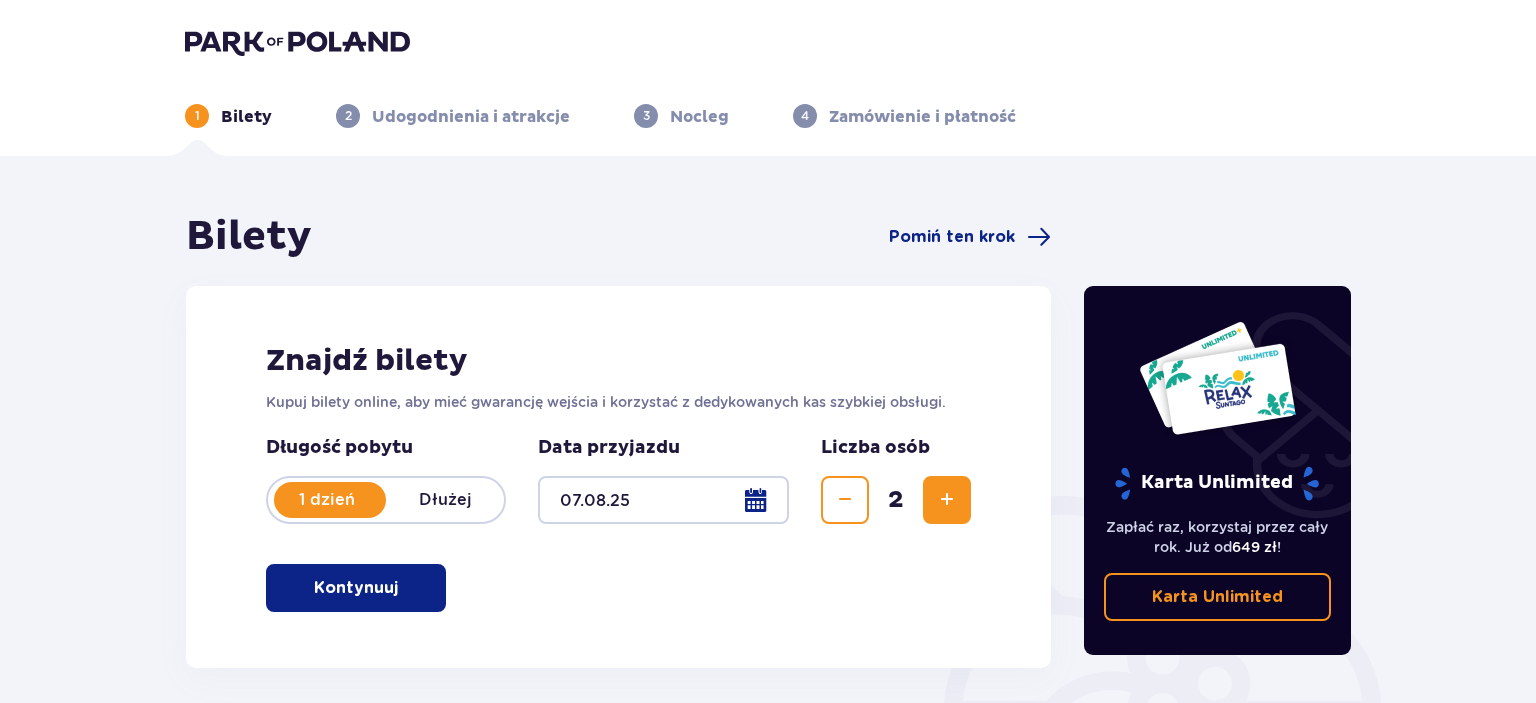 click on "Kontynuuj" at bounding box center (356, 588) 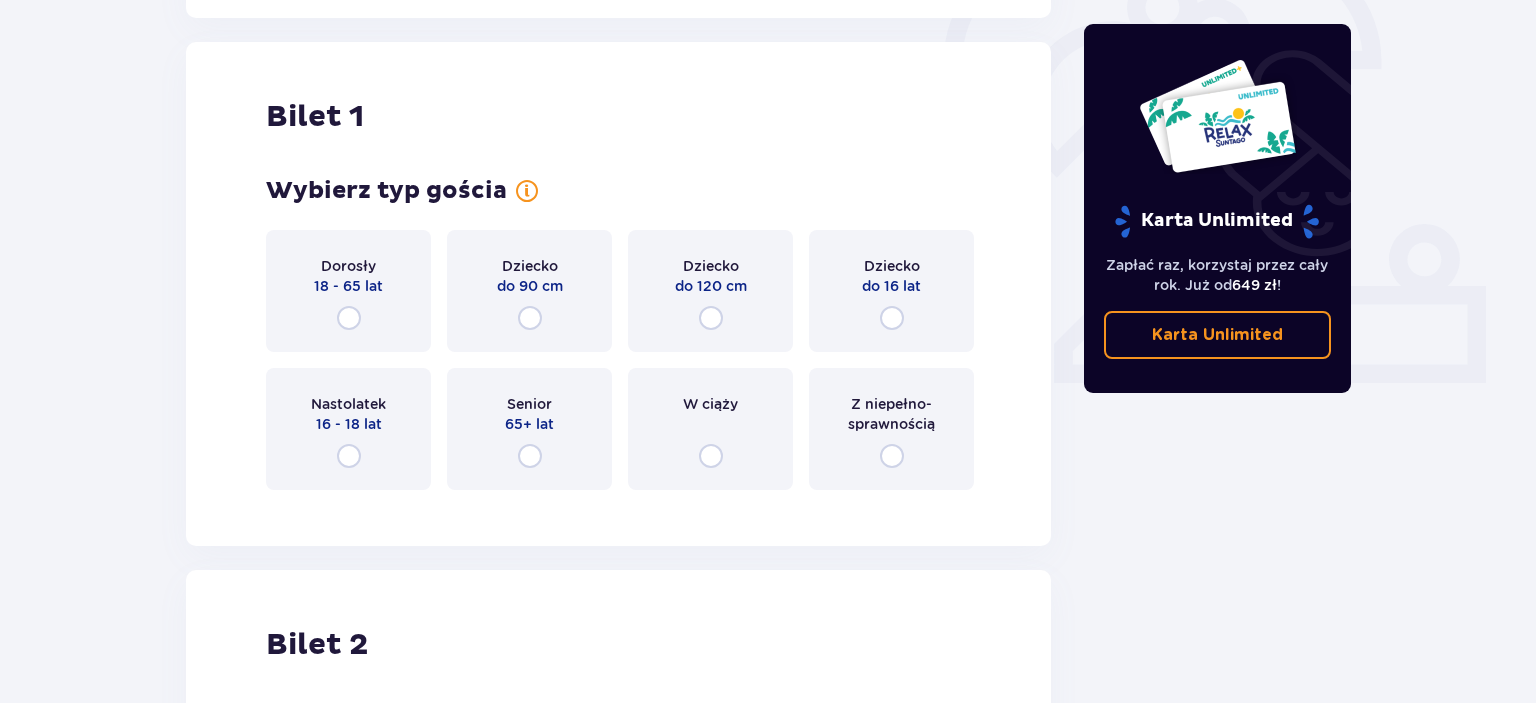 scroll, scrollTop: 668, scrollLeft: 0, axis: vertical 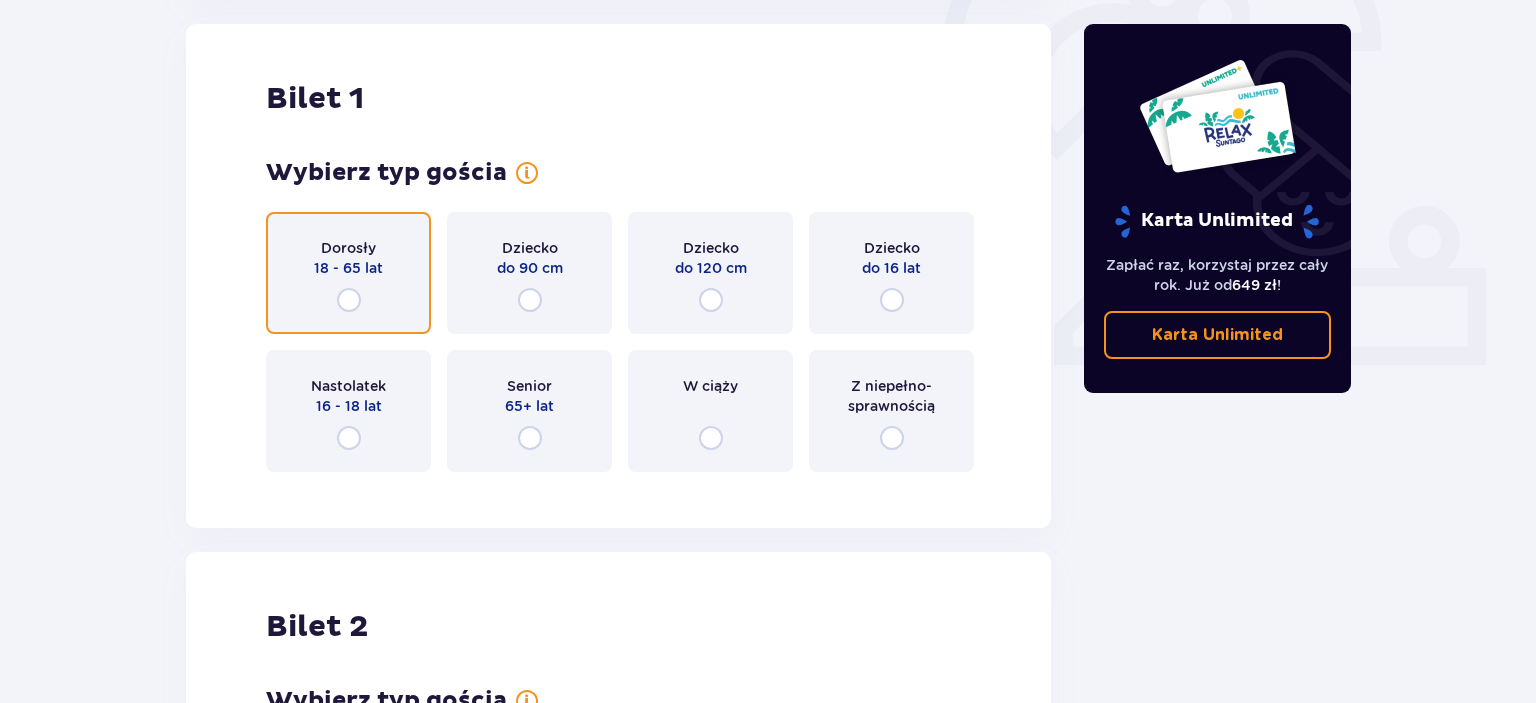 click at bounding box center [349, 300] 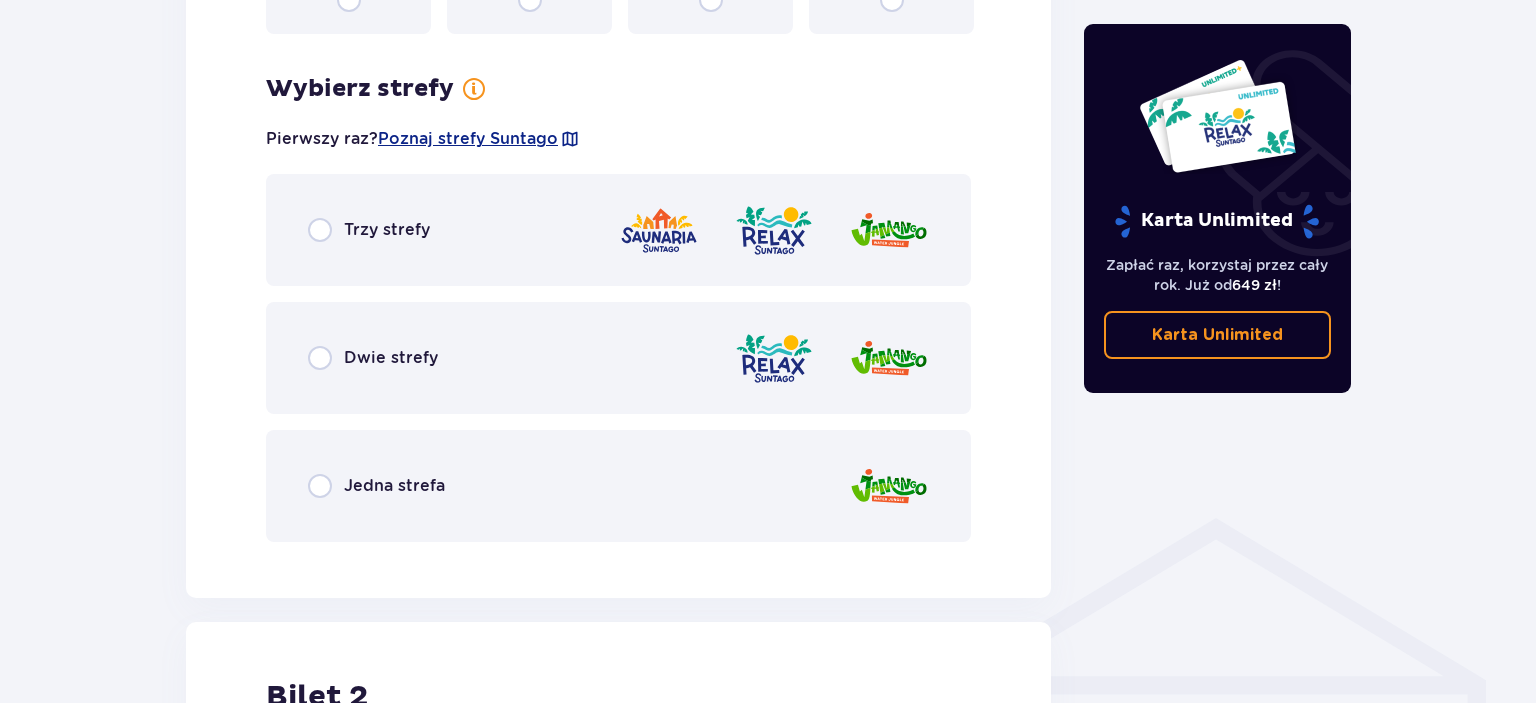 scroll, scrollTop: 1156, scrollLeft: 0, axis: vertical 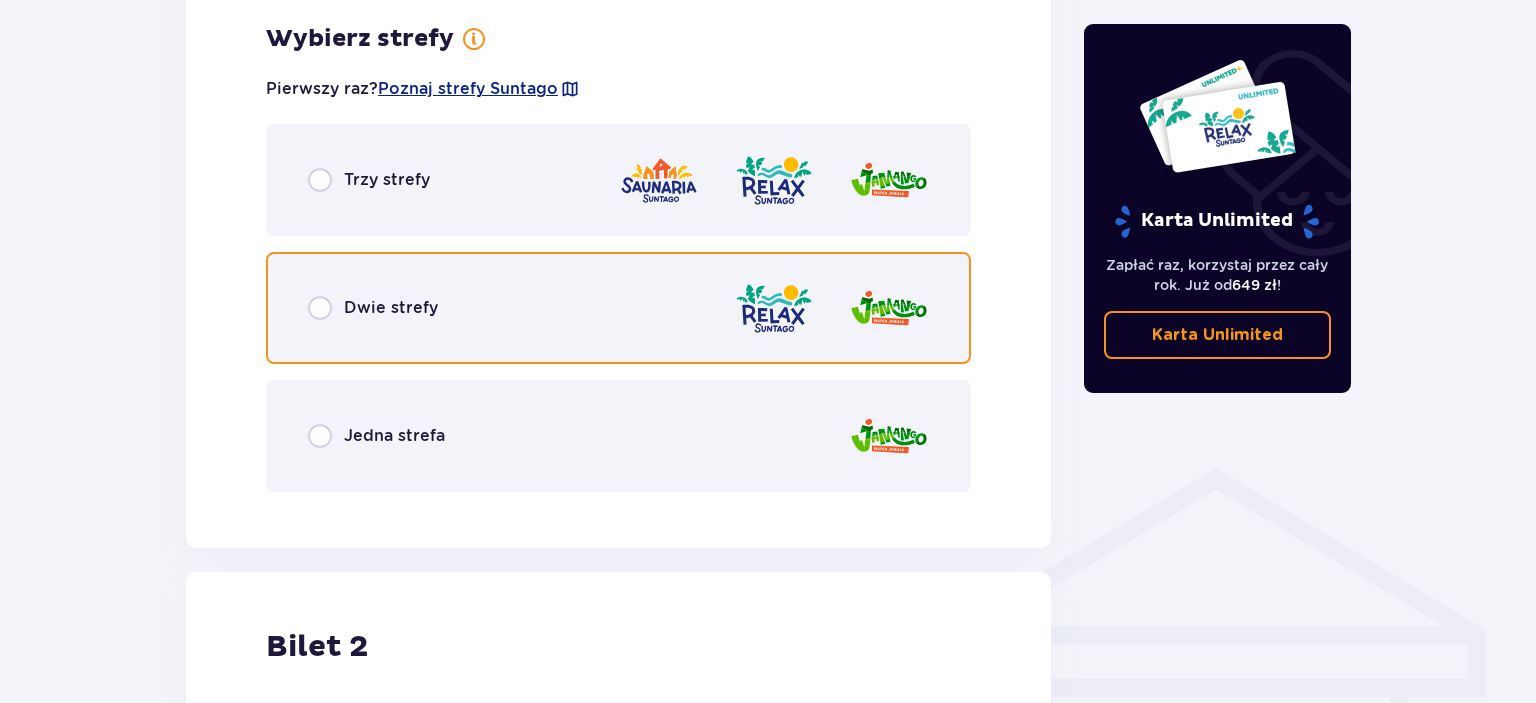 click at bounding box center [320, 308] 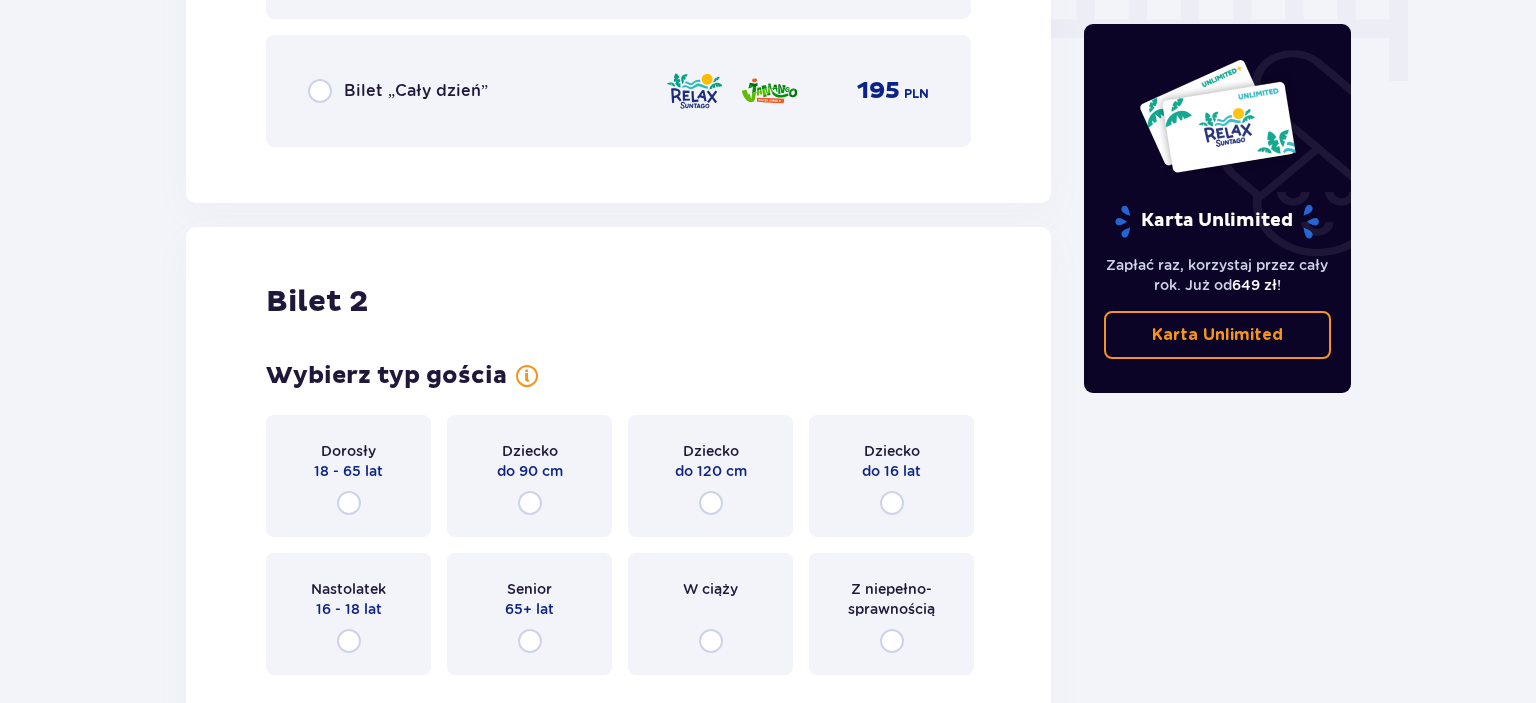scroll, scrollTop: 2086, scrollLeft: 0, axis: vertical 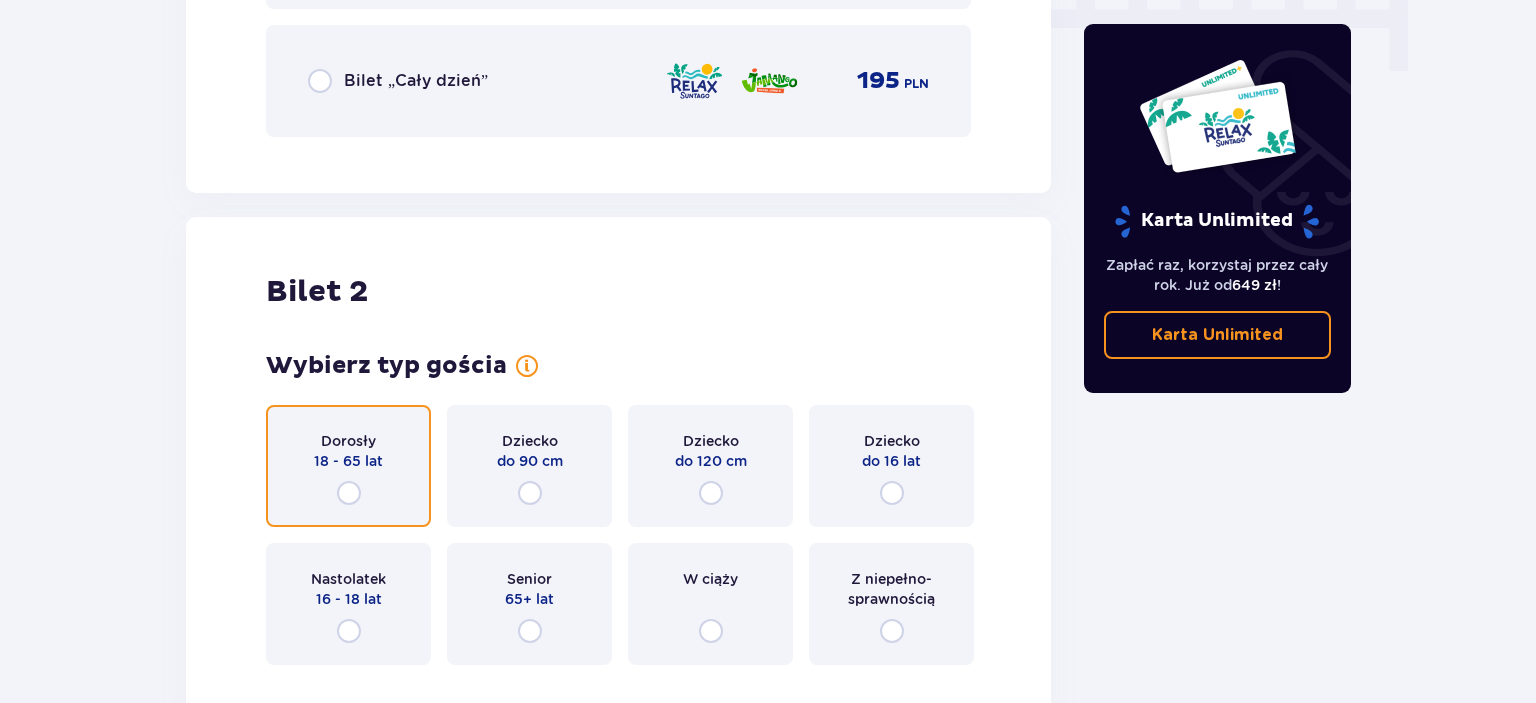click at bounding box center (349, 493) 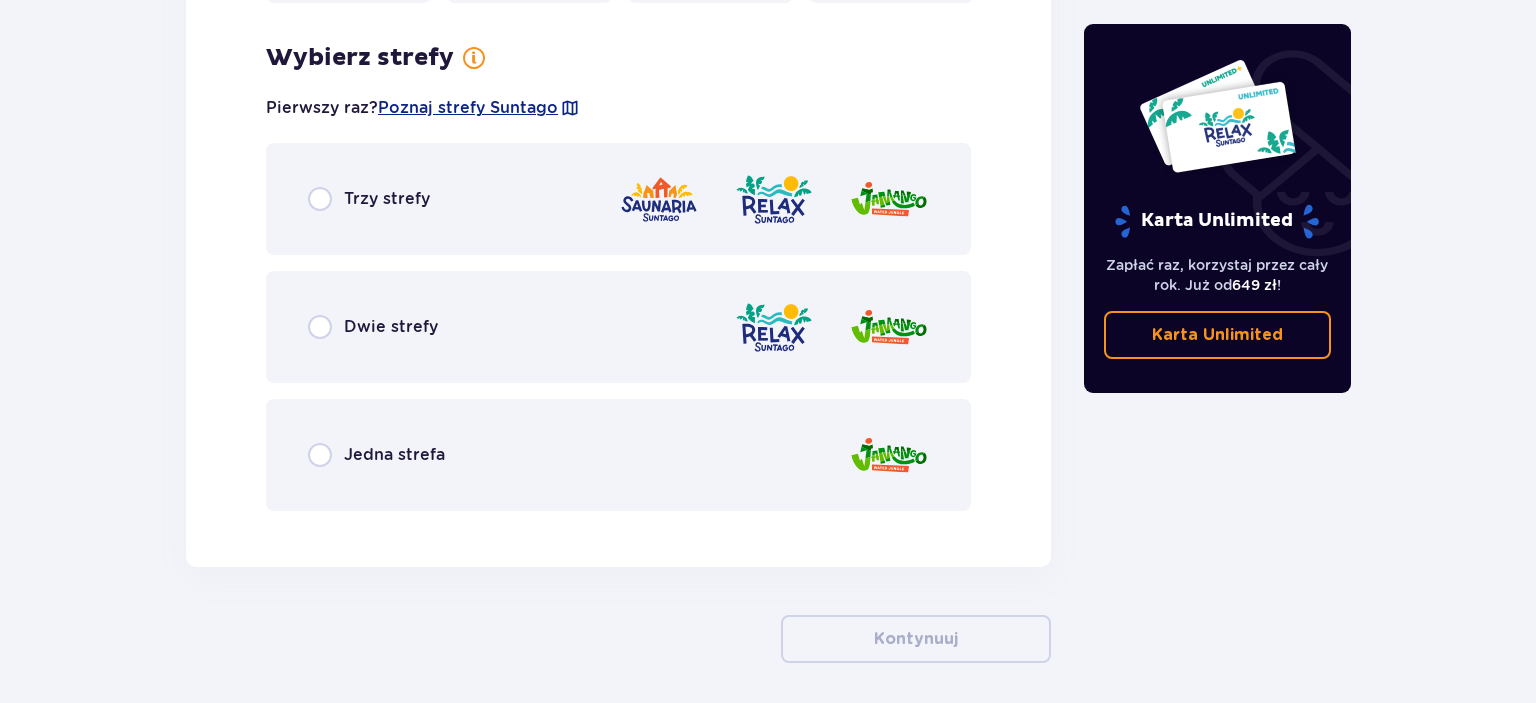 scroll, scrollTop: 2766, scrollLeft: 0, axis: vertical 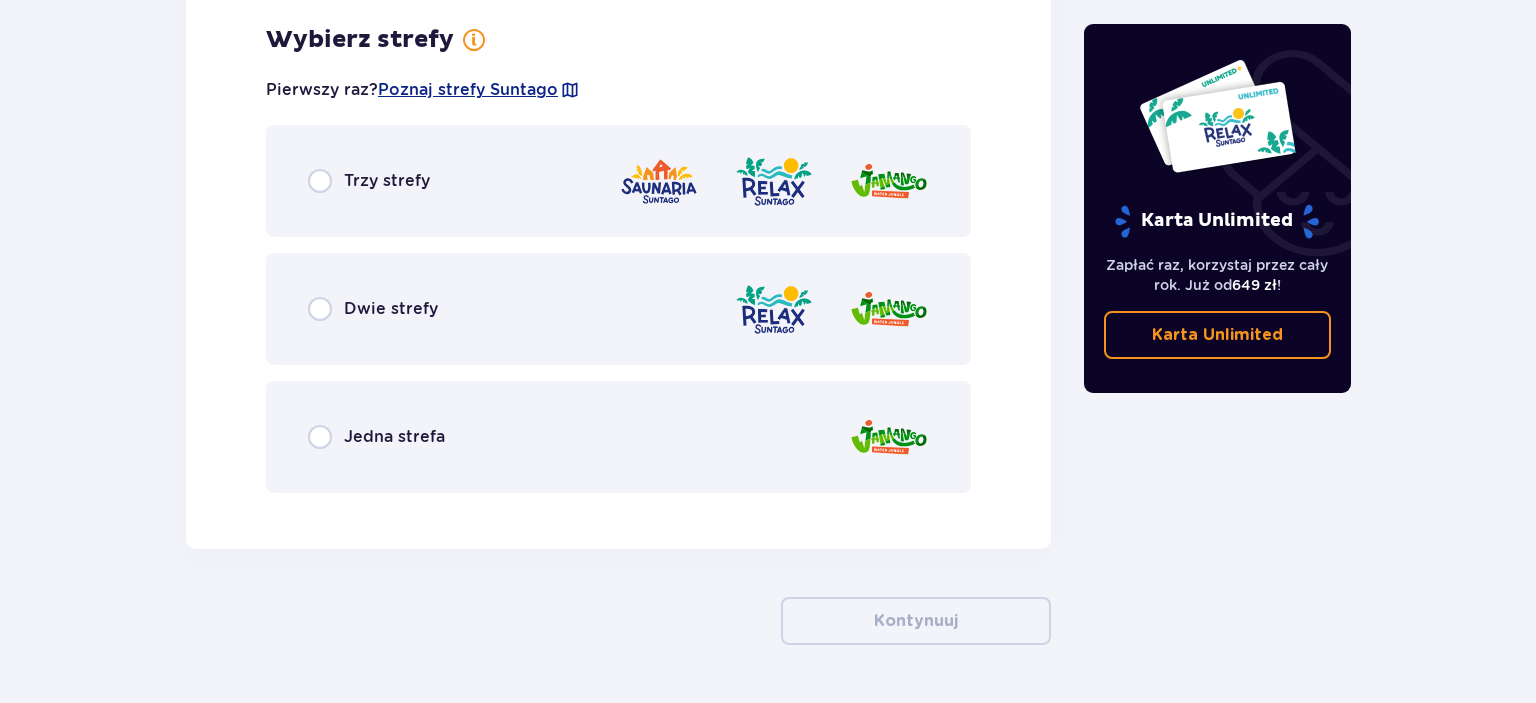 click on "Dwie strefy" at bounding box center [618, 309] 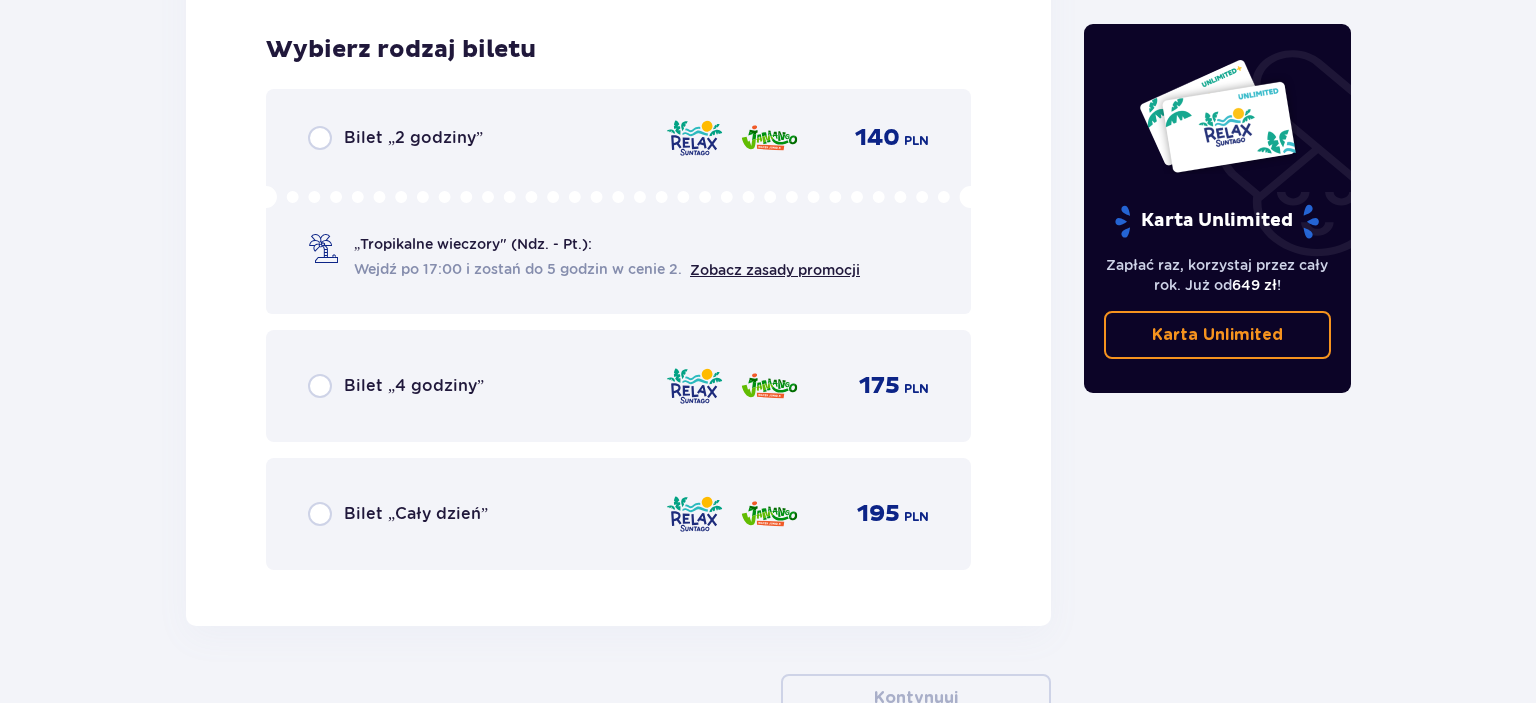 scroll, scrollTop: 3274, scrollLeft: 0, axis: vertical 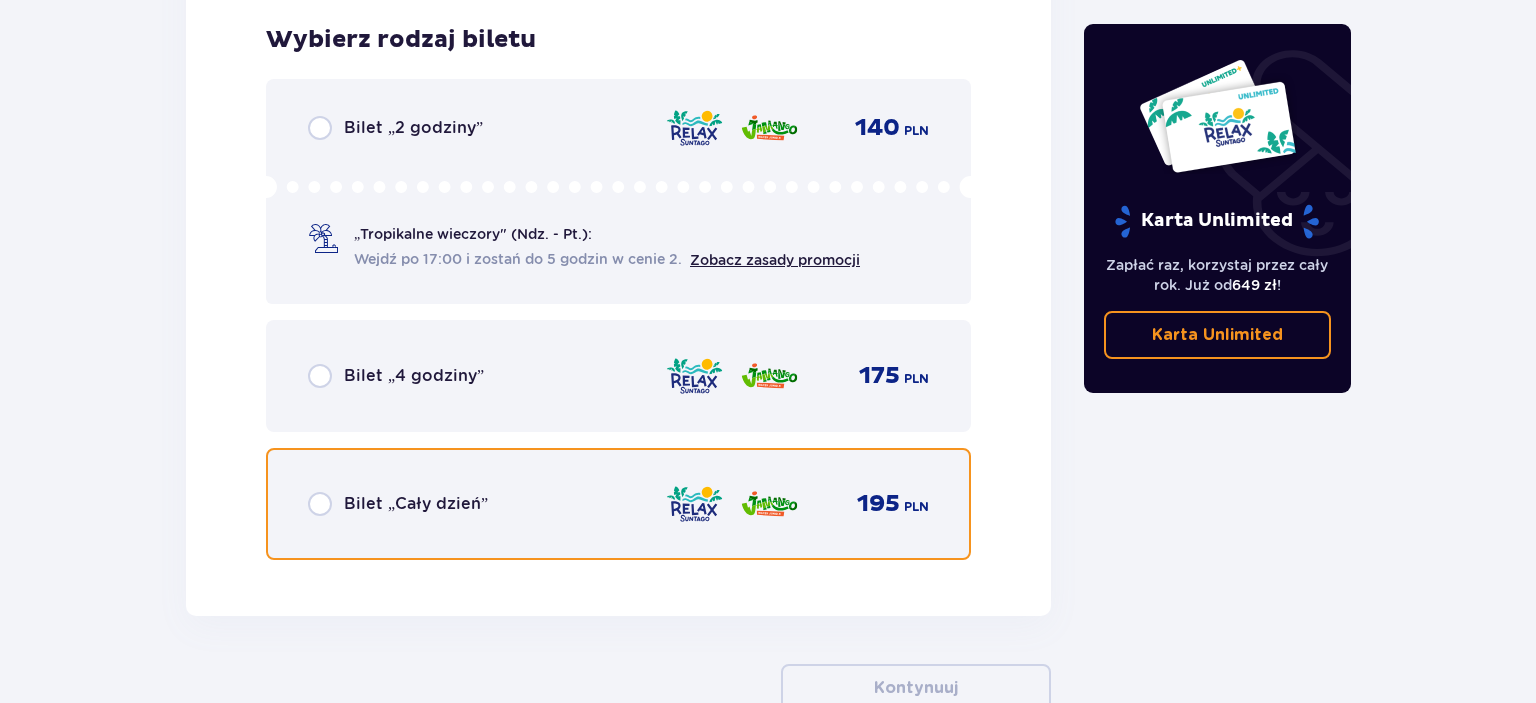click at bounding box center (320, 504) 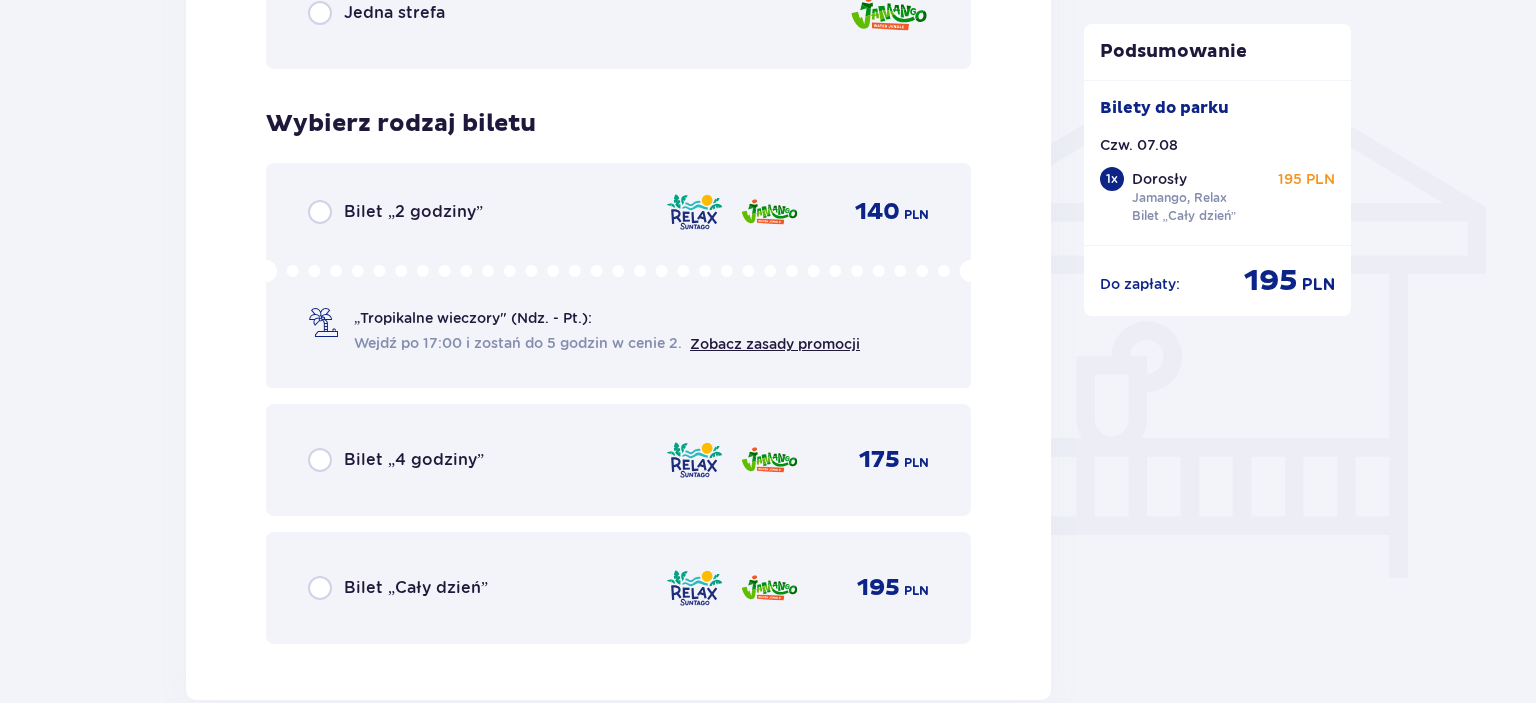 scroll, scrollTop: 1829, scrollLeft: 0, axis: vertical 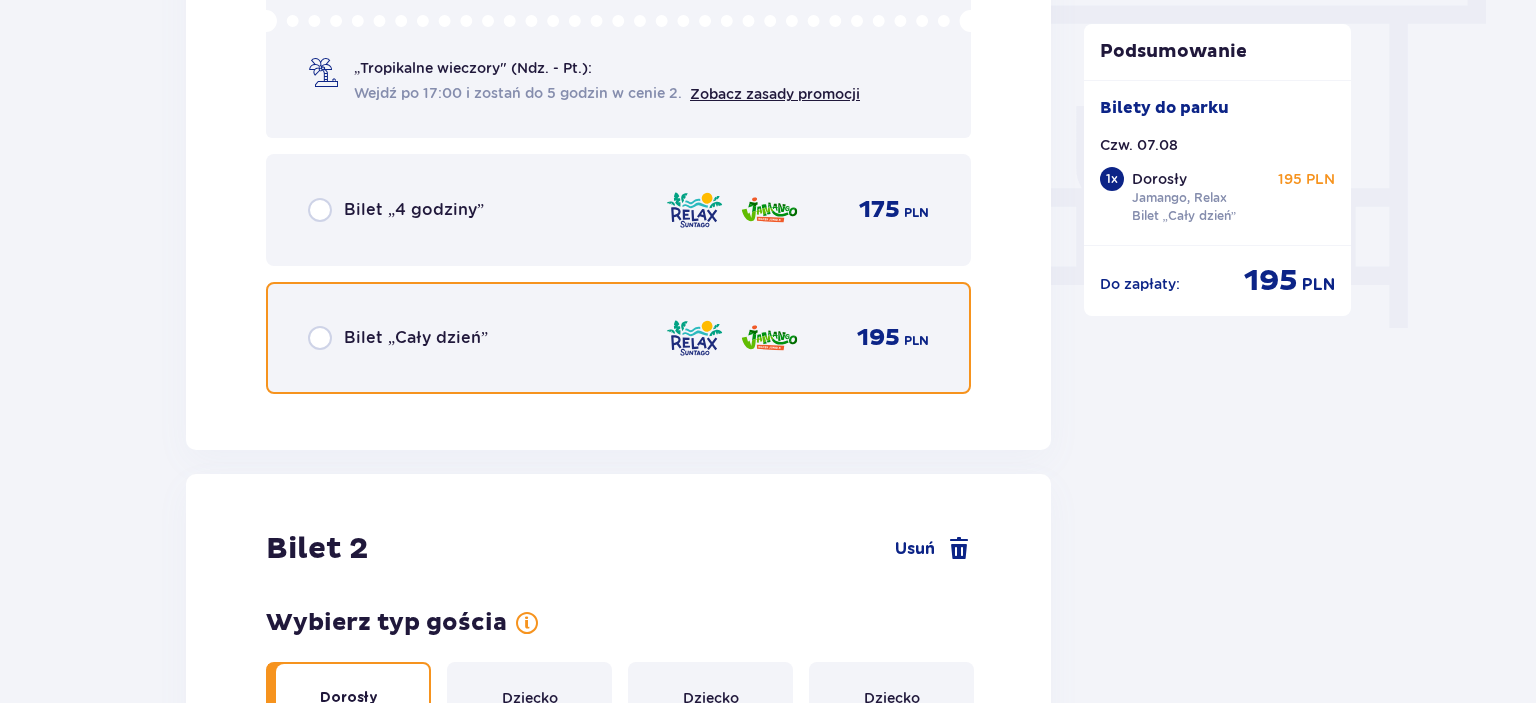 click at bounding box center (320, 338) 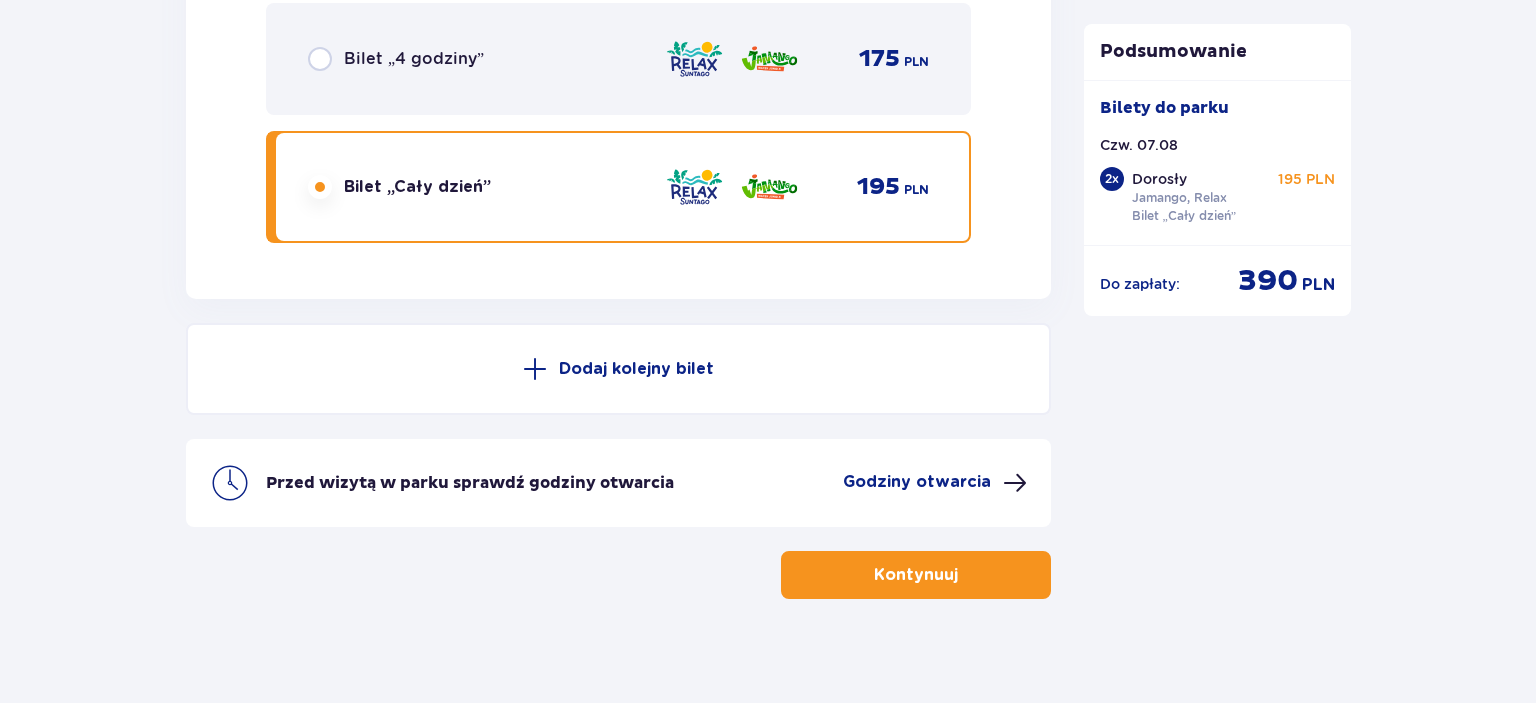 scroll, scrollTop: 3604, scrollLeft: 0, axis: vertical 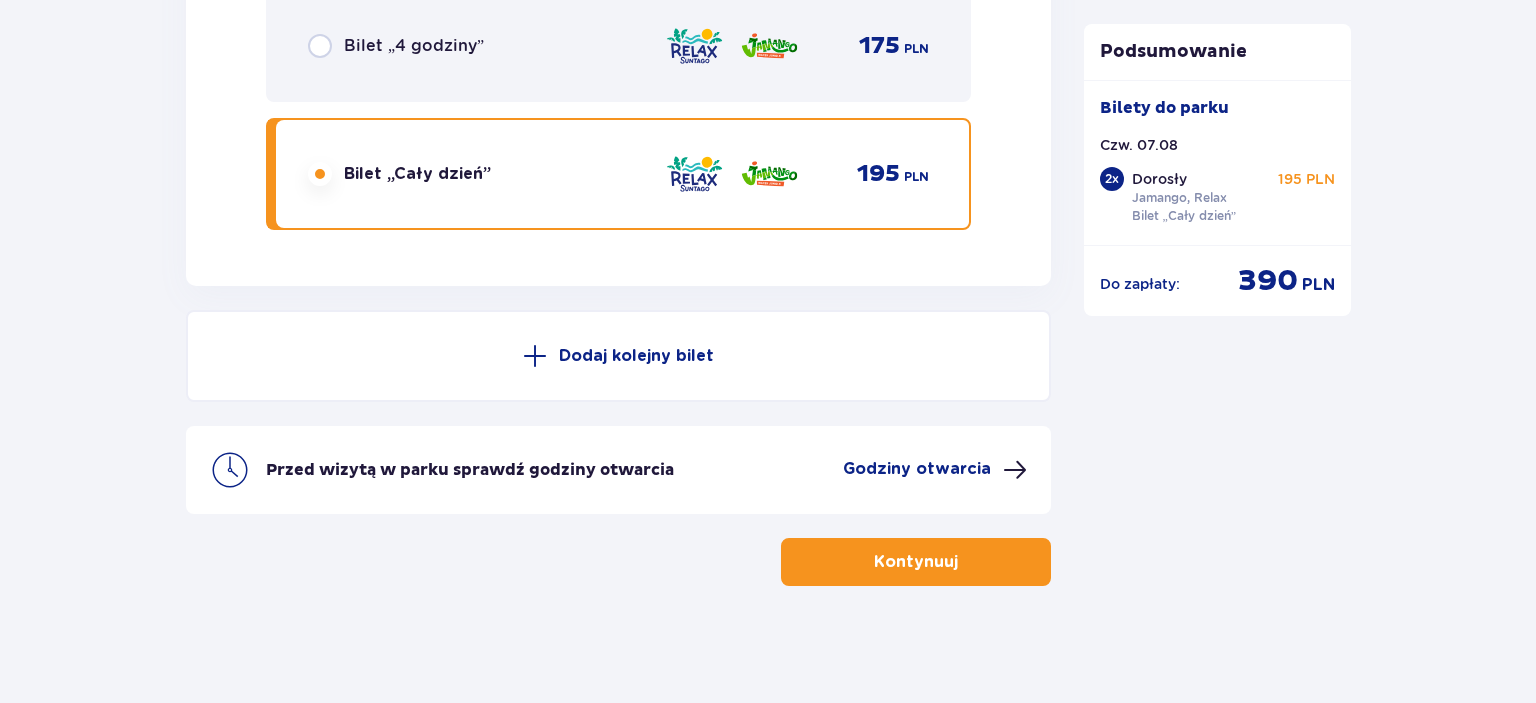 click on "Bilety Pomiń ten krok Znajdź bilety Kupuj bilety online, aby mieć gwarancję wejścia i korzystać z dedykowanych kas szybkiej obsługi. Długość pobytu 1 dzień Dłużej Data przyjazdu 07.08.25 Liczba osób 2 Kontynuuj Bilet   1 Usuń Wybierz typ gościa Dorosły 18 - 65 lat Dziecko do 90 cm Dziecko do 120 cm Dziecko do 16 lat Nastolatek 16 - 18 lat Senior 65+ lat W ciąży Z niepełno­sprawnością Wybierz strefy Pierwszy raz?  Poznaj strefy Suntago Trzy strefy Dwie strefy Jedna strefa Wybierz rodzaj biletu Bilet „2 godziny”   140 PLN „Tropikalne wieczory" (Ndz. - Pt.): Wejdź po 17:00 i zostań do 5 godzin w cenie 2. Zobacz zasady promocji Bilet „4 godziny”   175 PLN Bilet „Cały dzień”   195 PLN Bilet   2 Usuń Wybierz typ gościa Dorosły 18 - 65 lat Dziecko do 90 cm Dziecko do 120 cm Dziecko do 16 lat Nastolatek 16 - 18 lat Senior 65+ lat W ciąży Z niepełno­sprawnością Wybierz strefy Pierwszy raz?  Poznaj strefy Suntago Trzy strefy Dwie strefy Jedna strefa   140 PLN   175" at bounding box center (768, -1371) 